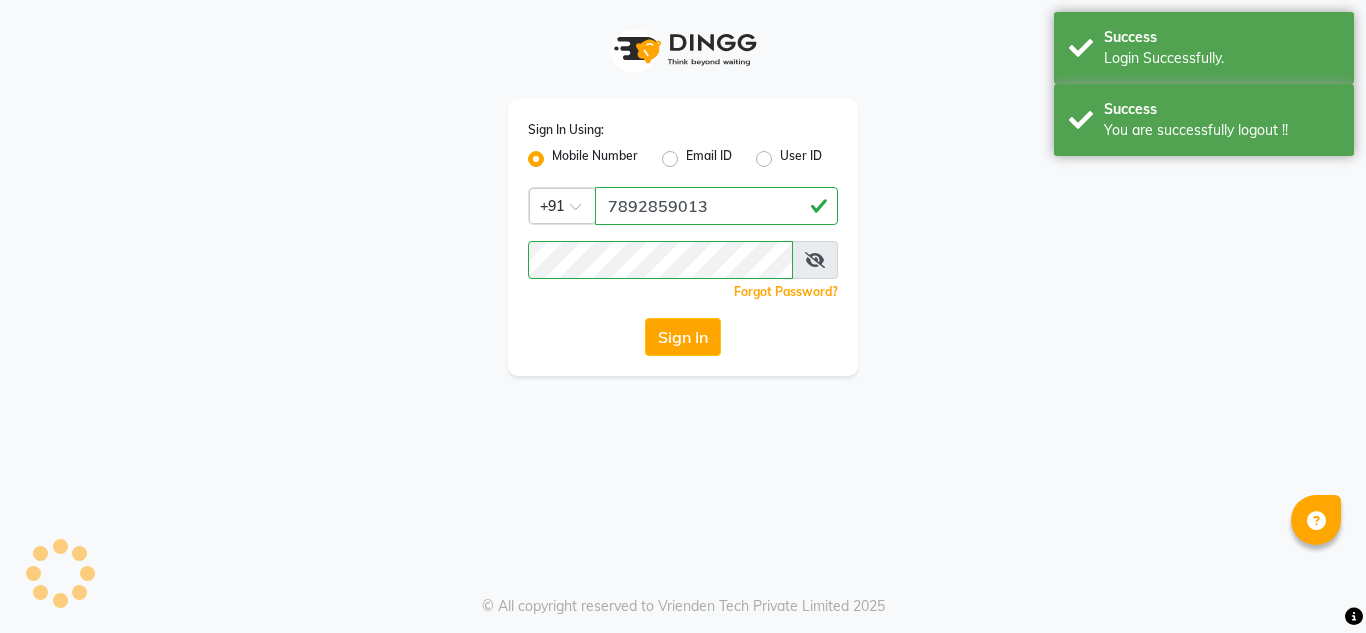 scroll, scrollTop: 0, scrollLeft: 0, axis: both 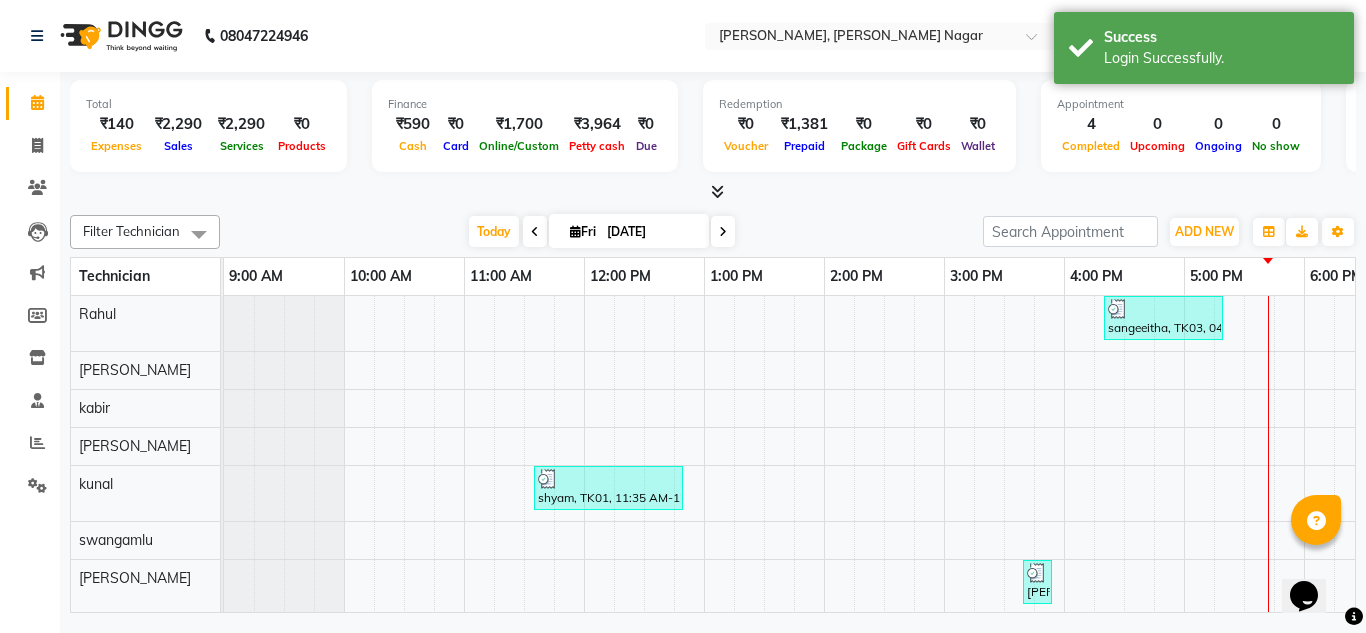 click on "08047224946 Select Location × [GEOGRAPHIC_DATA], [PERSON_NAME] Nagar  WhatsApp Status  ✕ Status:  Disconnected Recent Service Activity: [DATE]     05:30 AM  08047224946 Whatsapp Settings Default Panel My Panel English ENGLISH Español العربية मराठी हिंदी ગુજરાતી தமிழ் 中文 Notifications nothing to show Leco Manage Profile Change Password Sign out  Version:3.15.4" 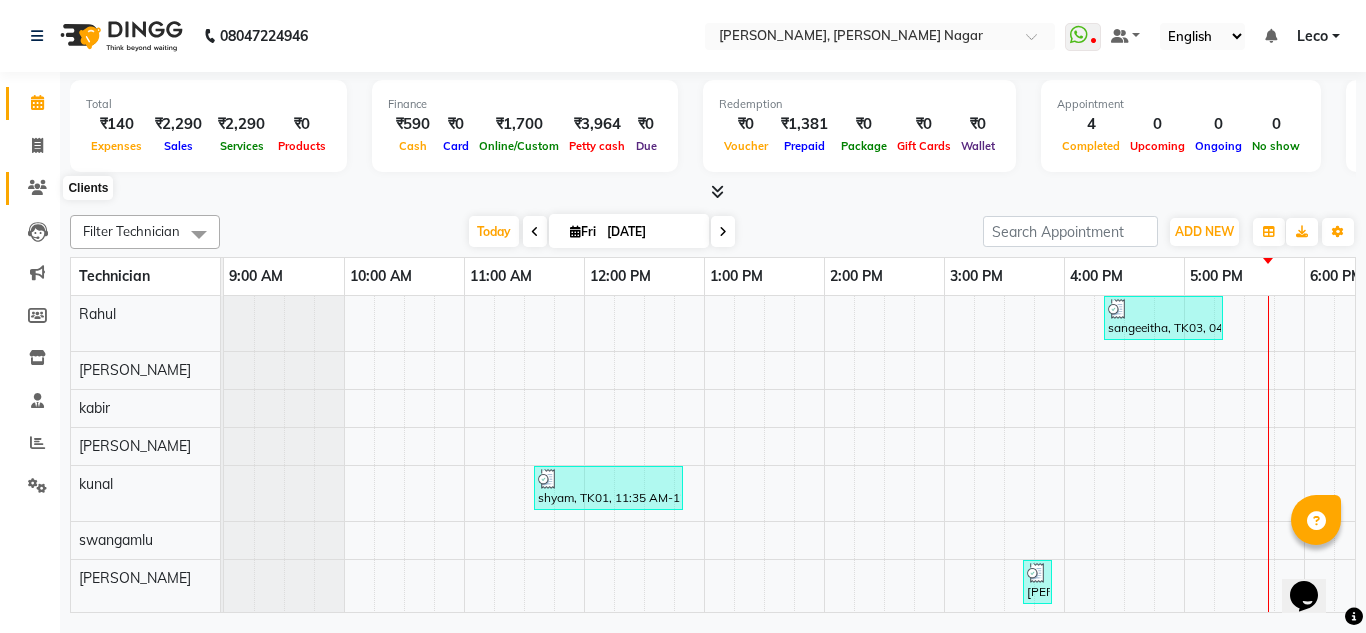 click 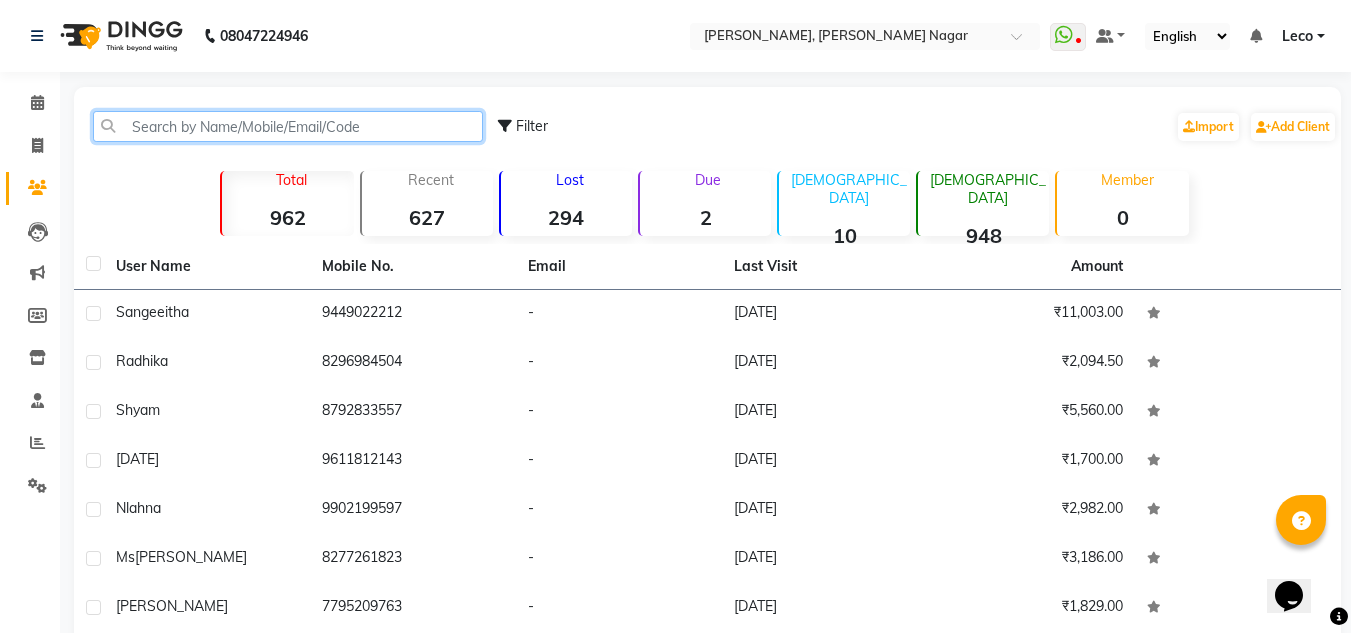 click 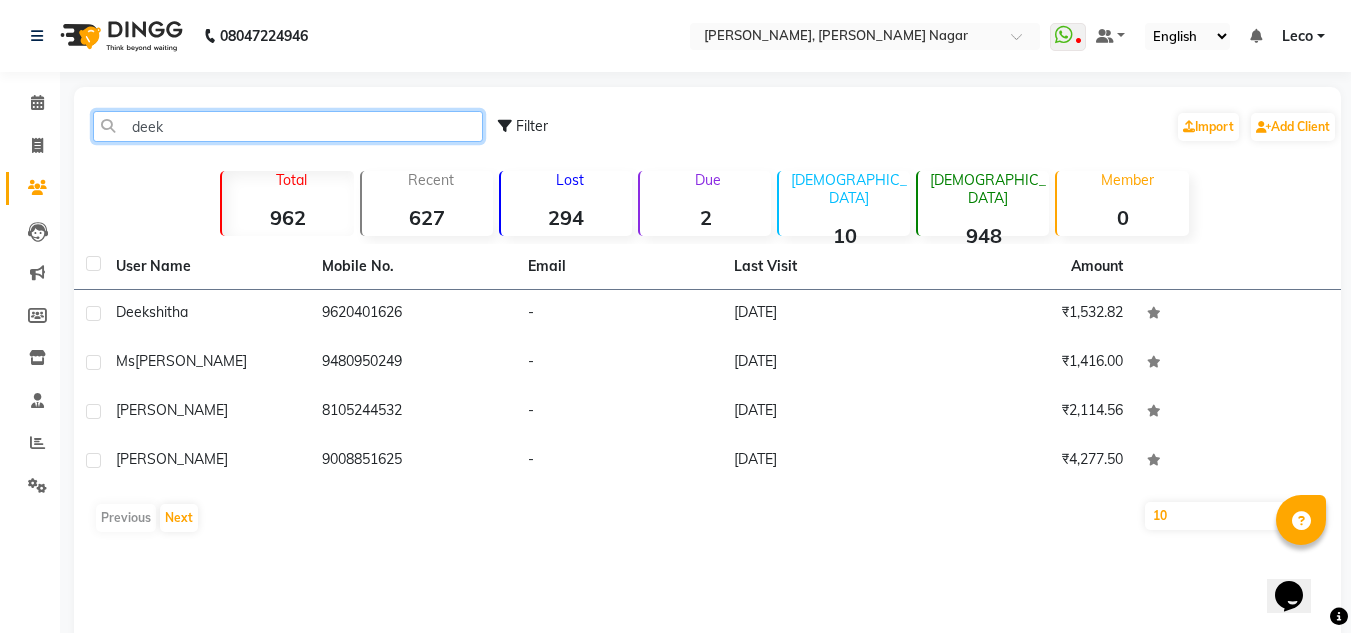 type on "deek" 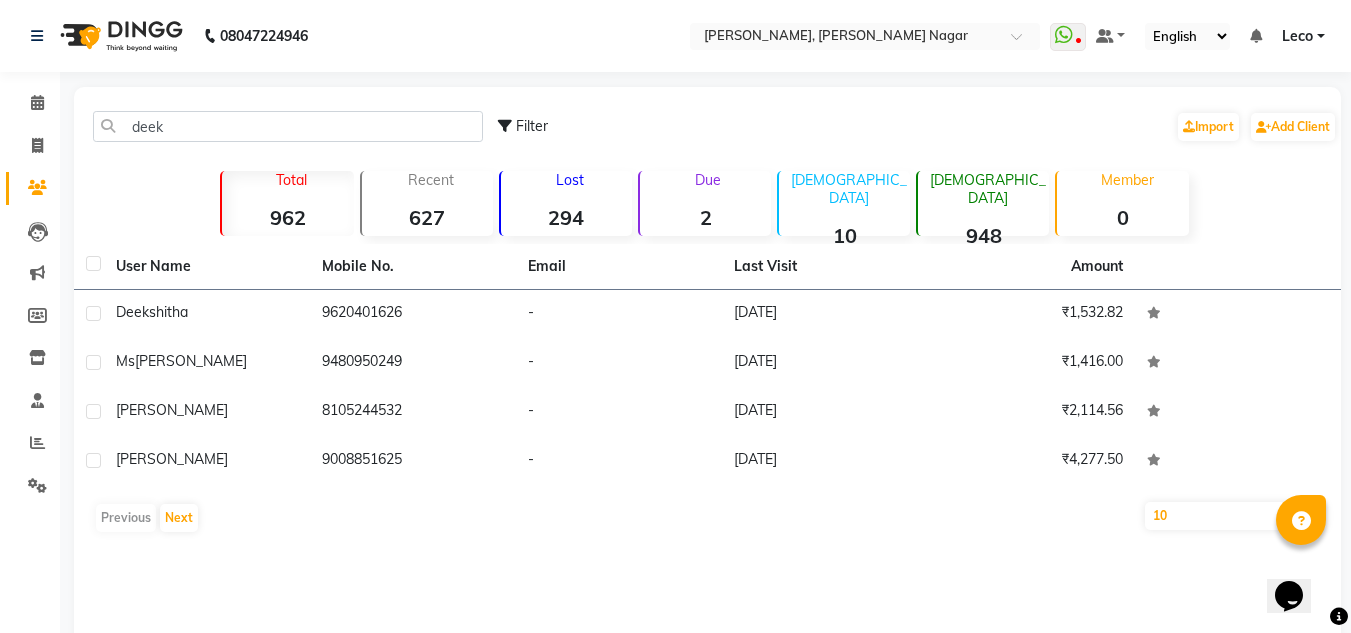 click on "10   50   100" 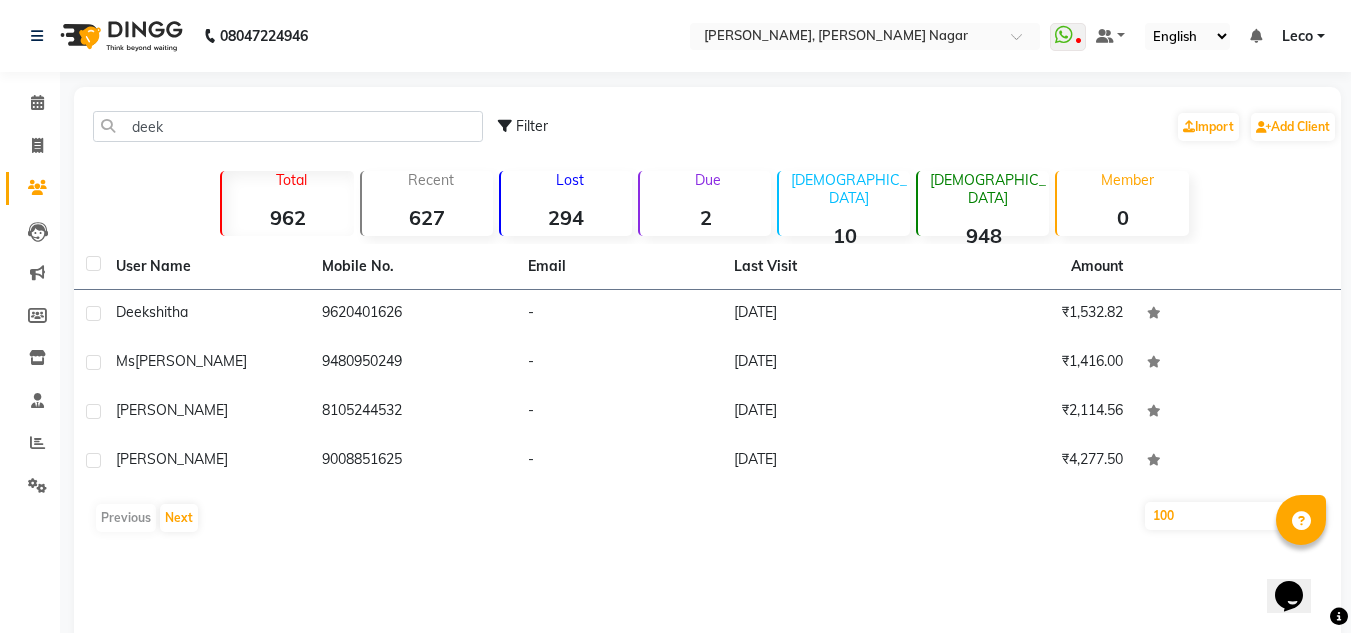 click on "10   50   100" 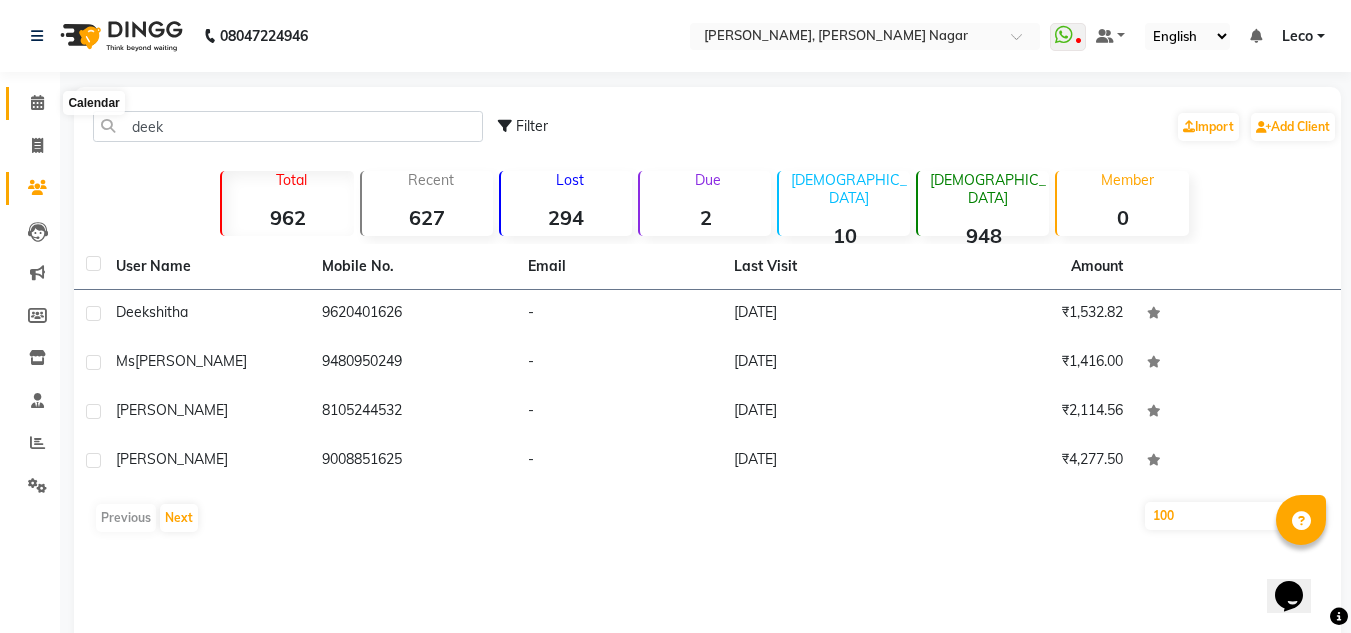 click 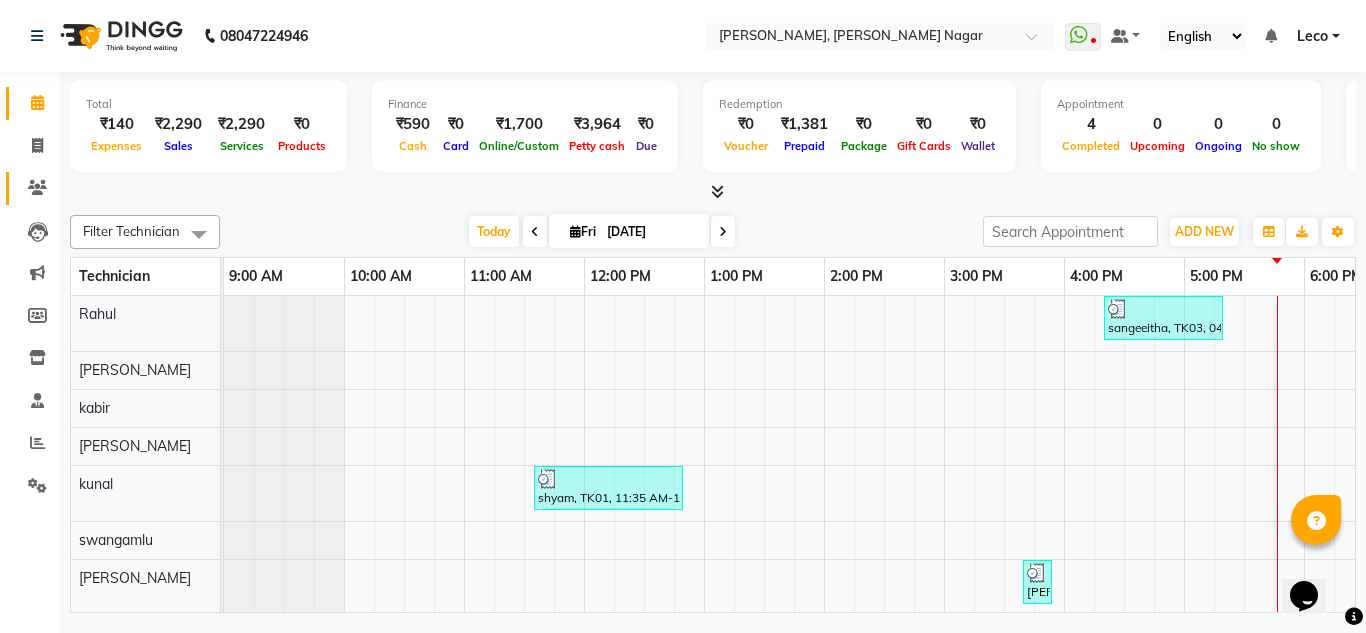 click 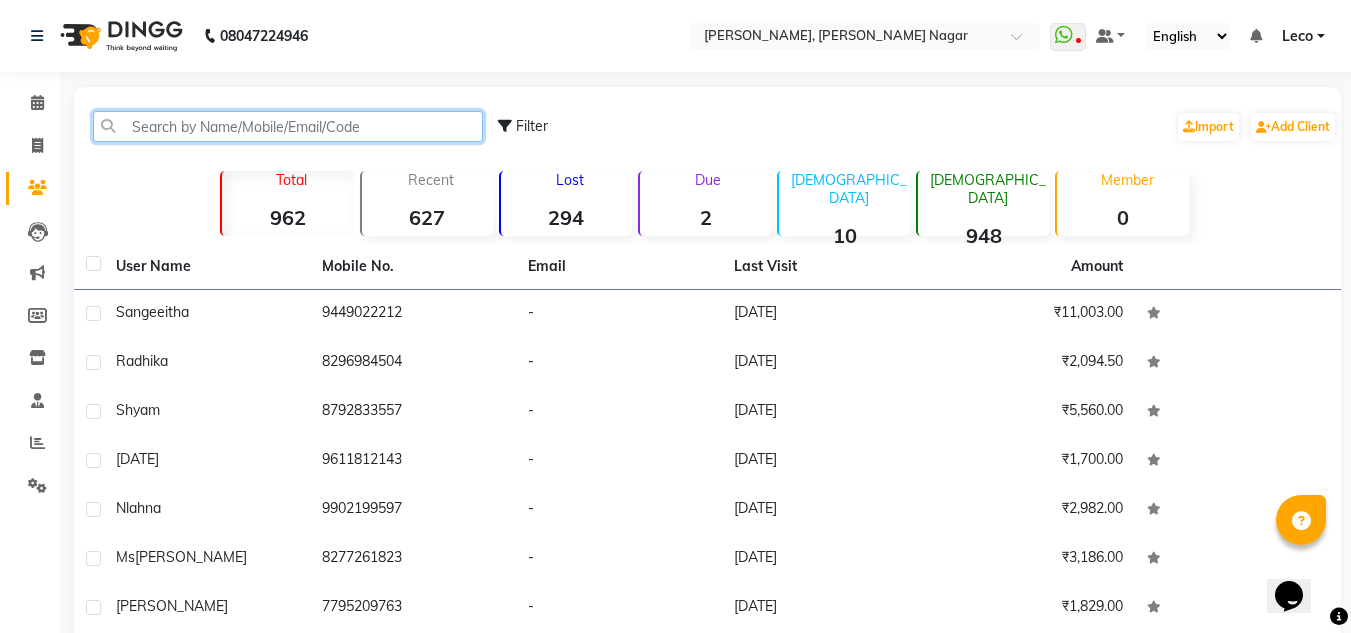 click 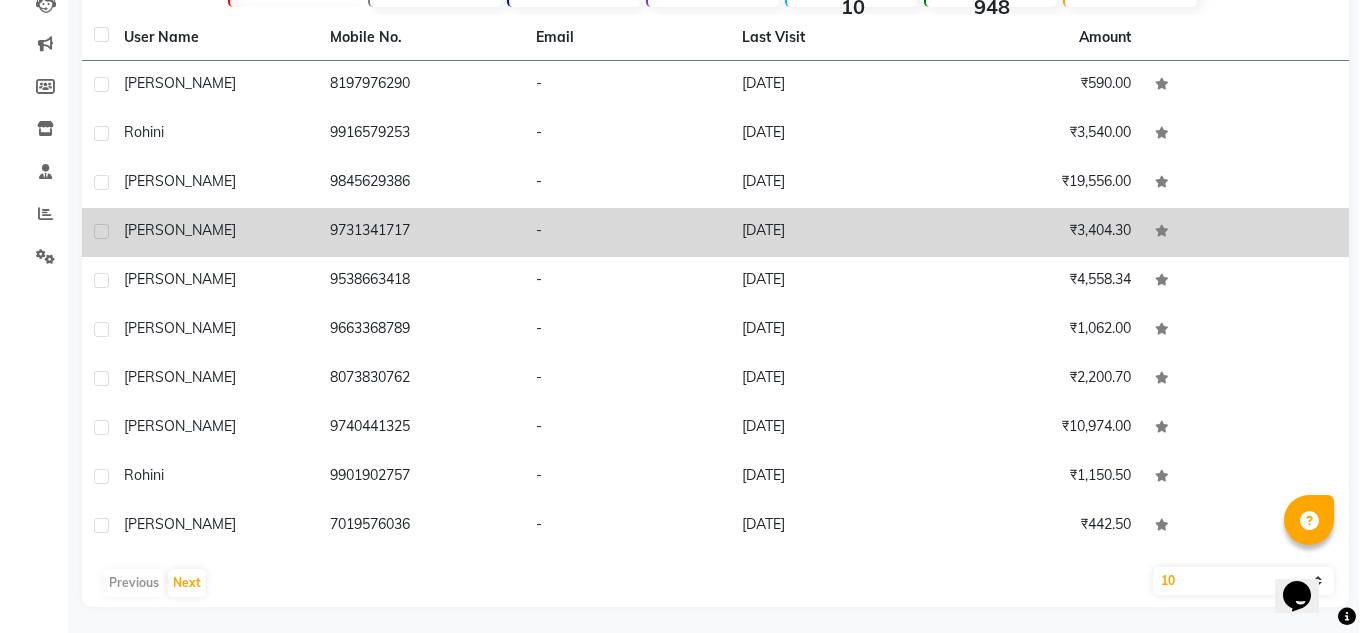 scroll, scrollTop: 0, scrollLeft: 0, axis: both 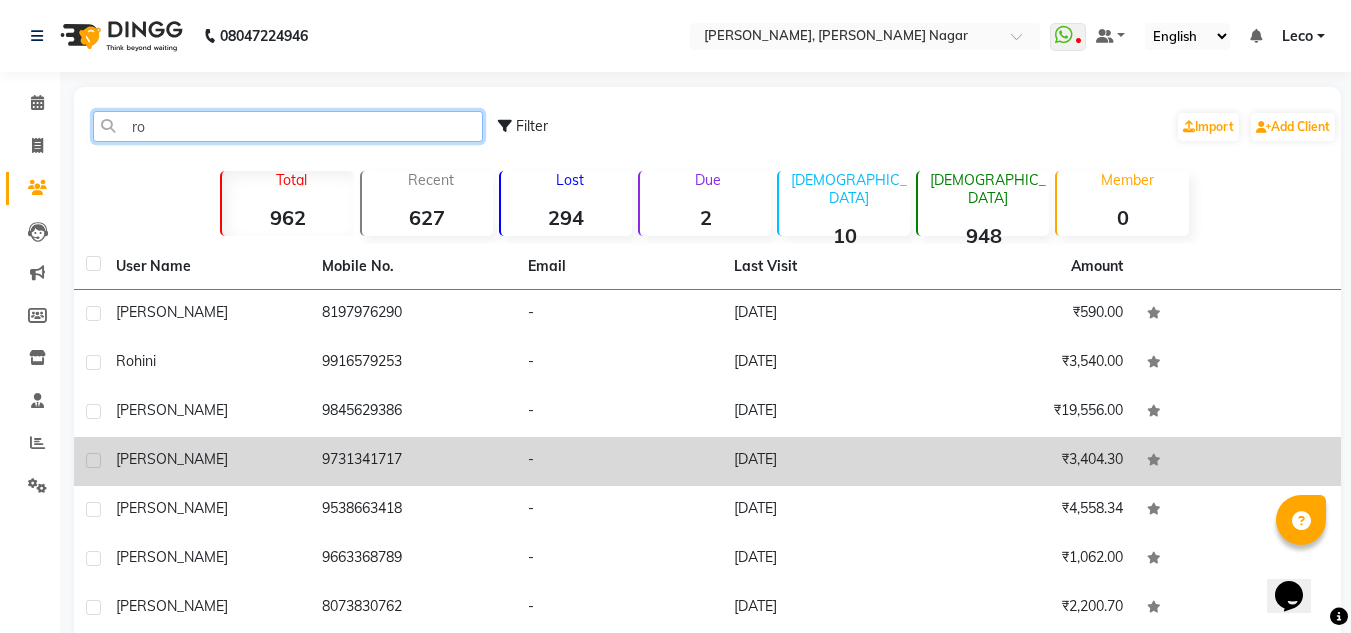 type on "r" 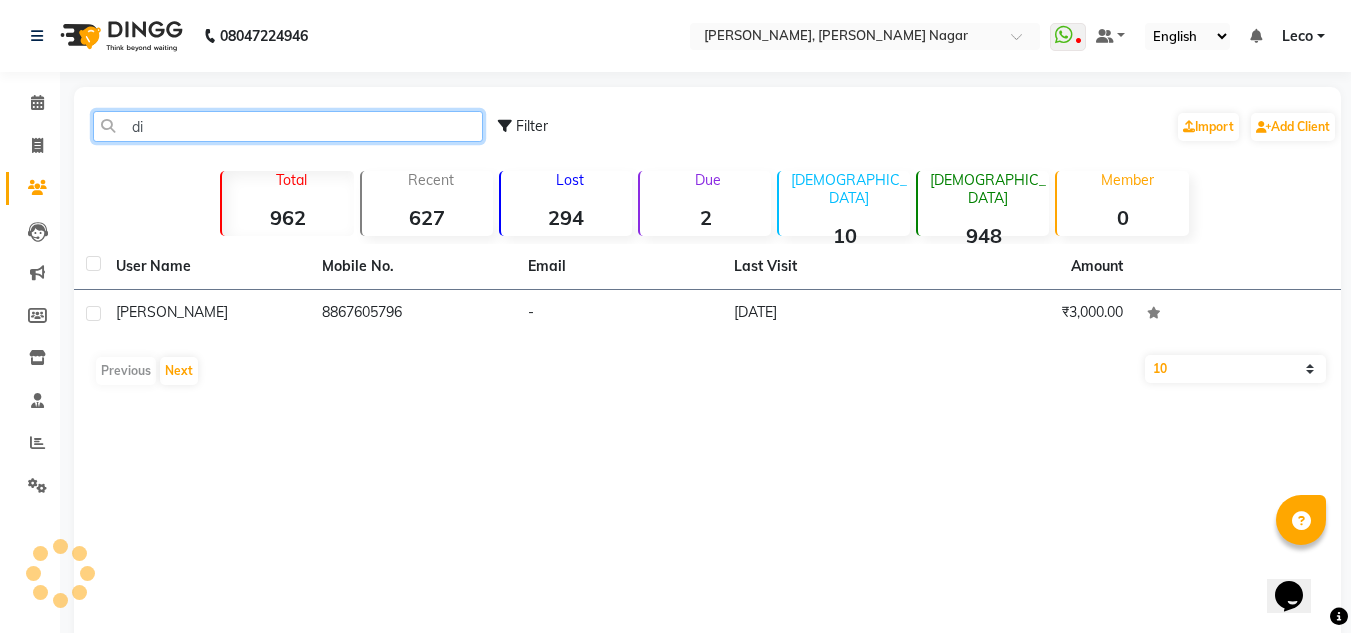 type on "d" 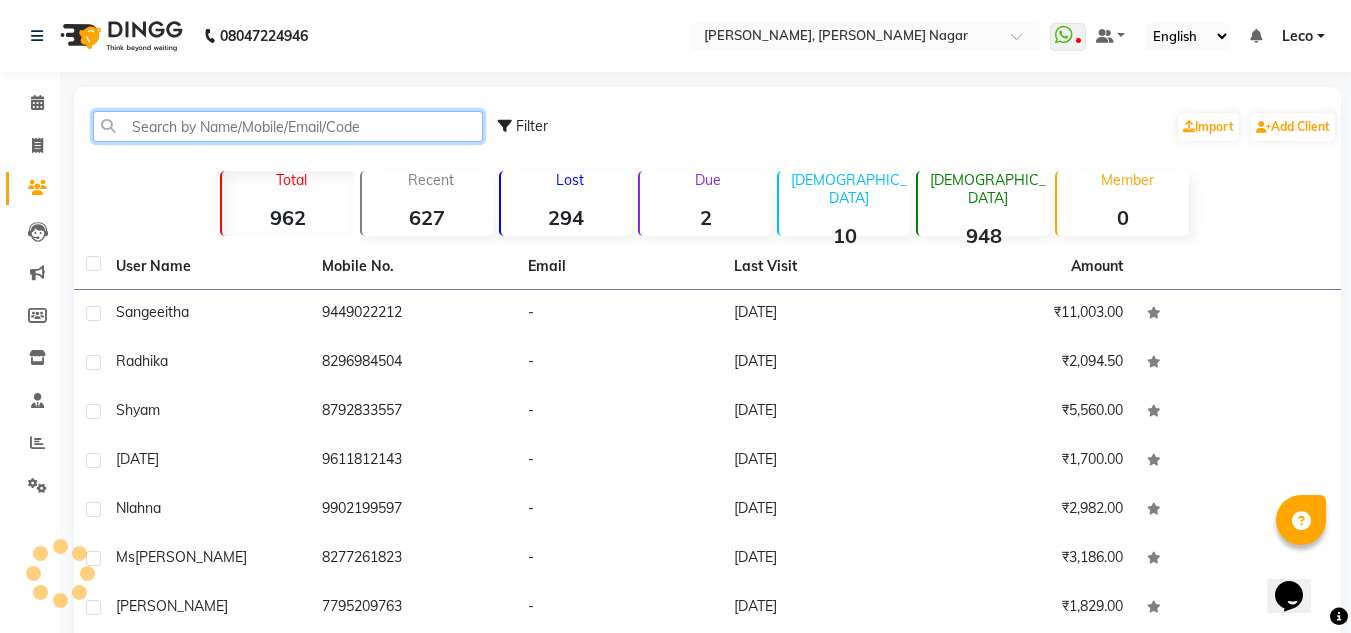 type on "8" 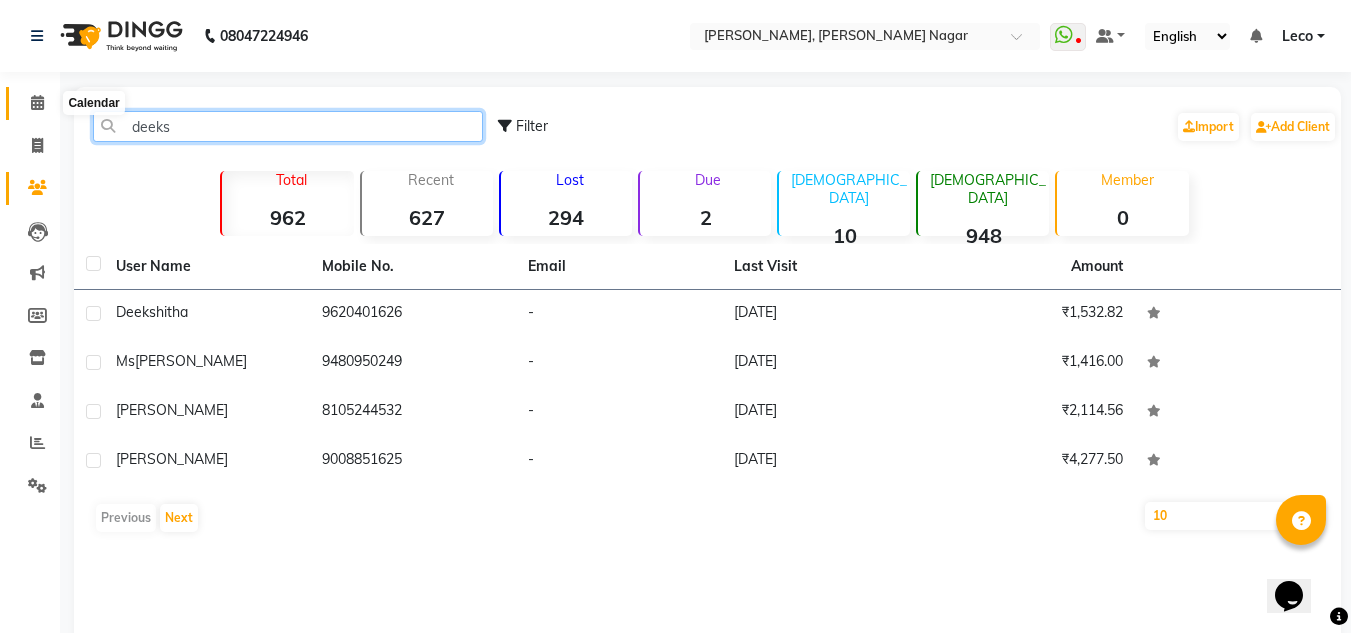 type on "deeksh" 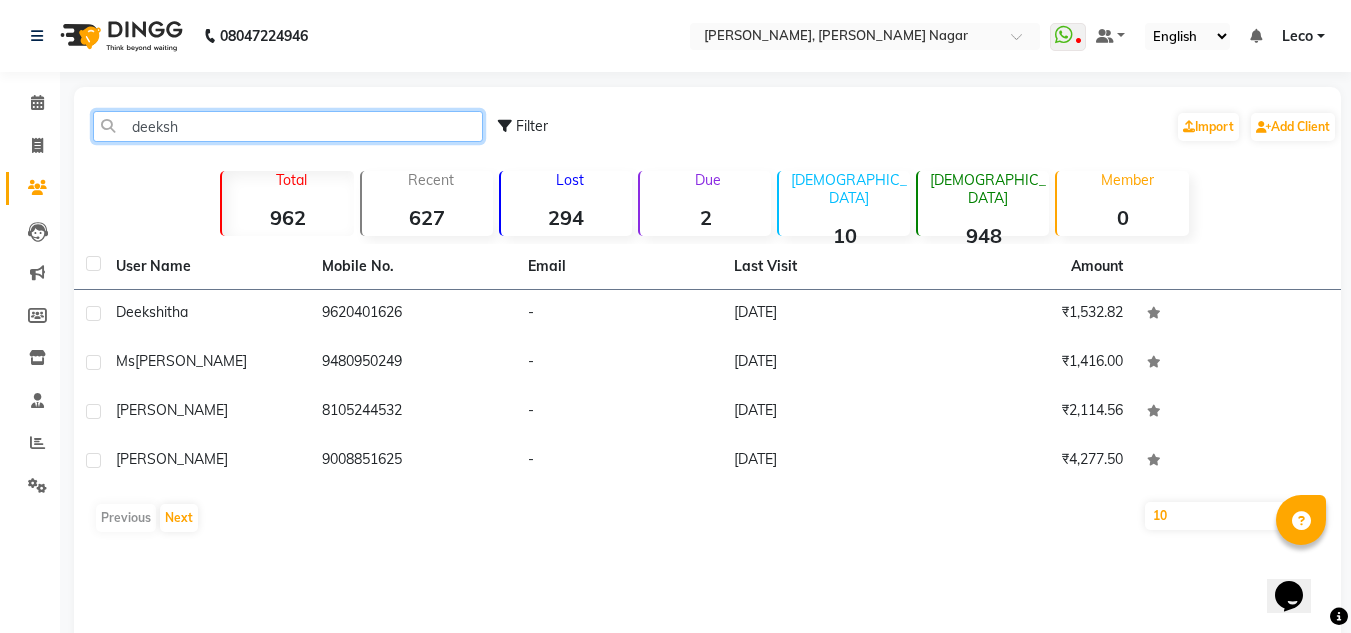 drag, startPoint x: 209, startPoint y: 124, endPoint x: 0, endPoint y: 149, distance: 210.4899 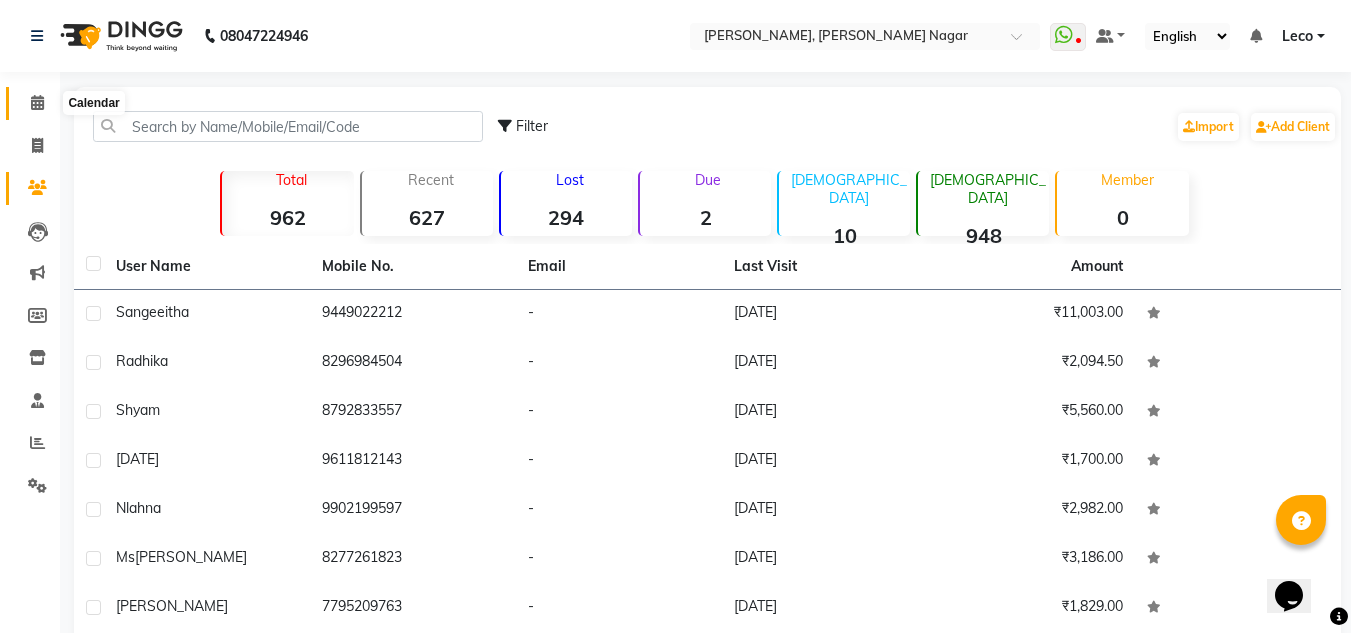 click 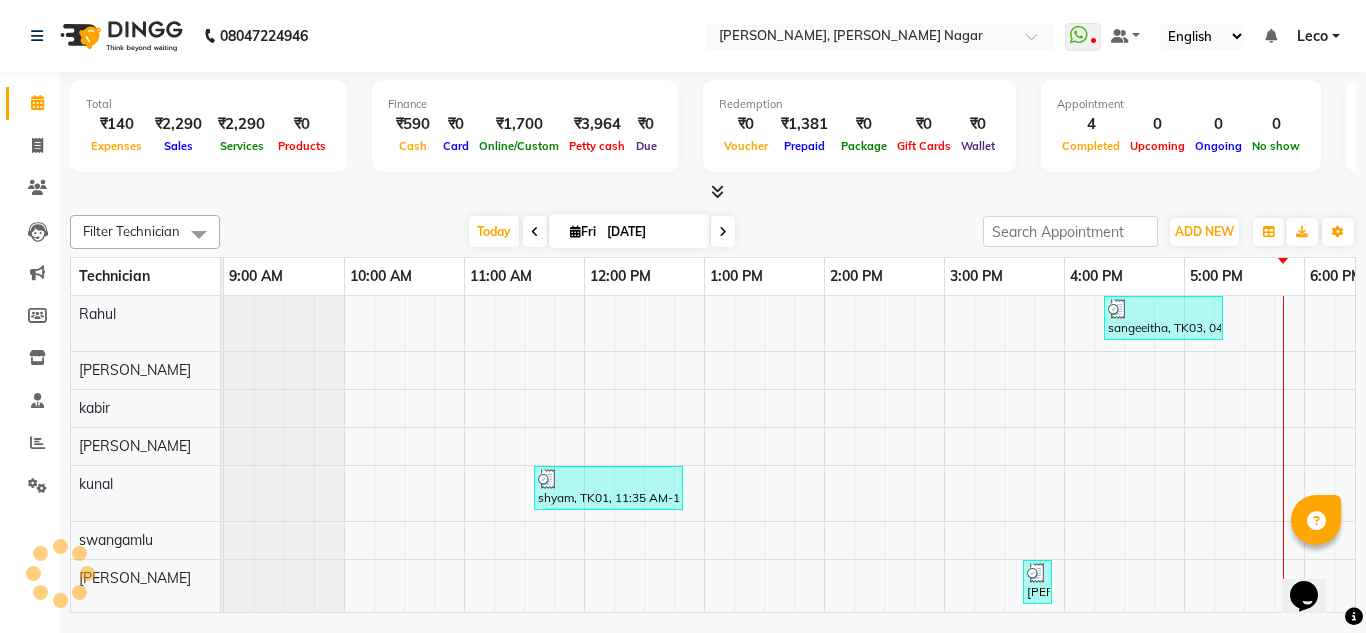 scroll, scrollTop: 0, scrollLeft: 0, axis: both 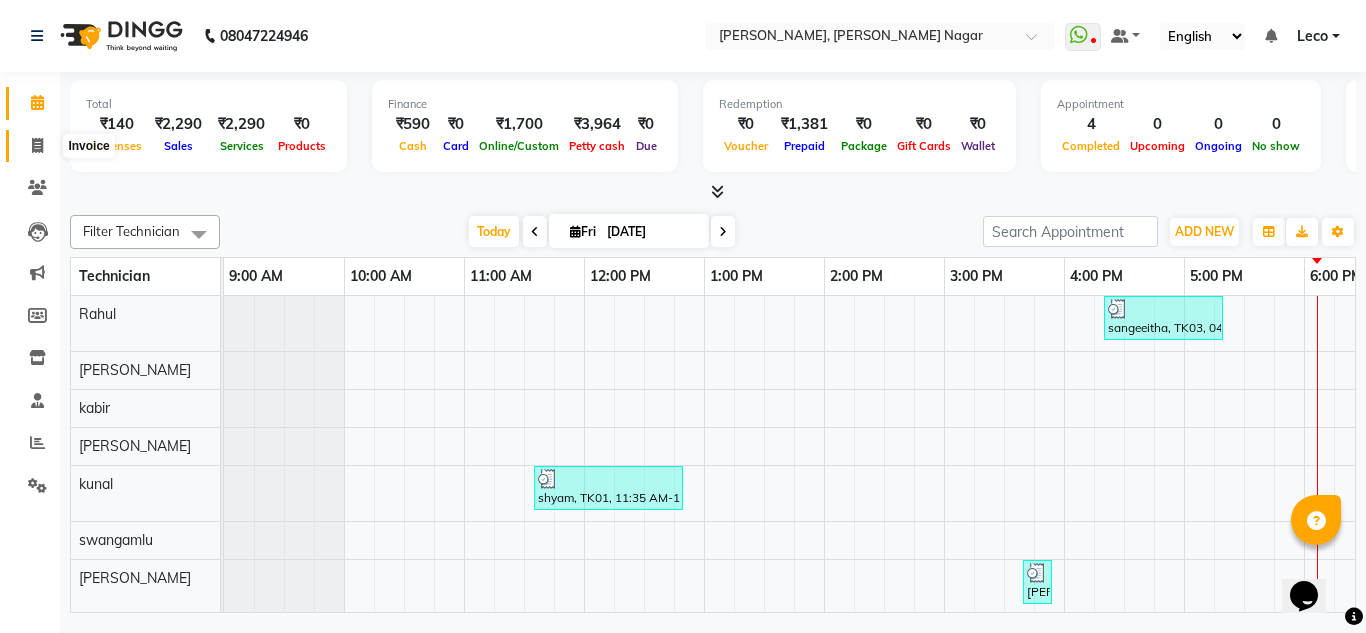click 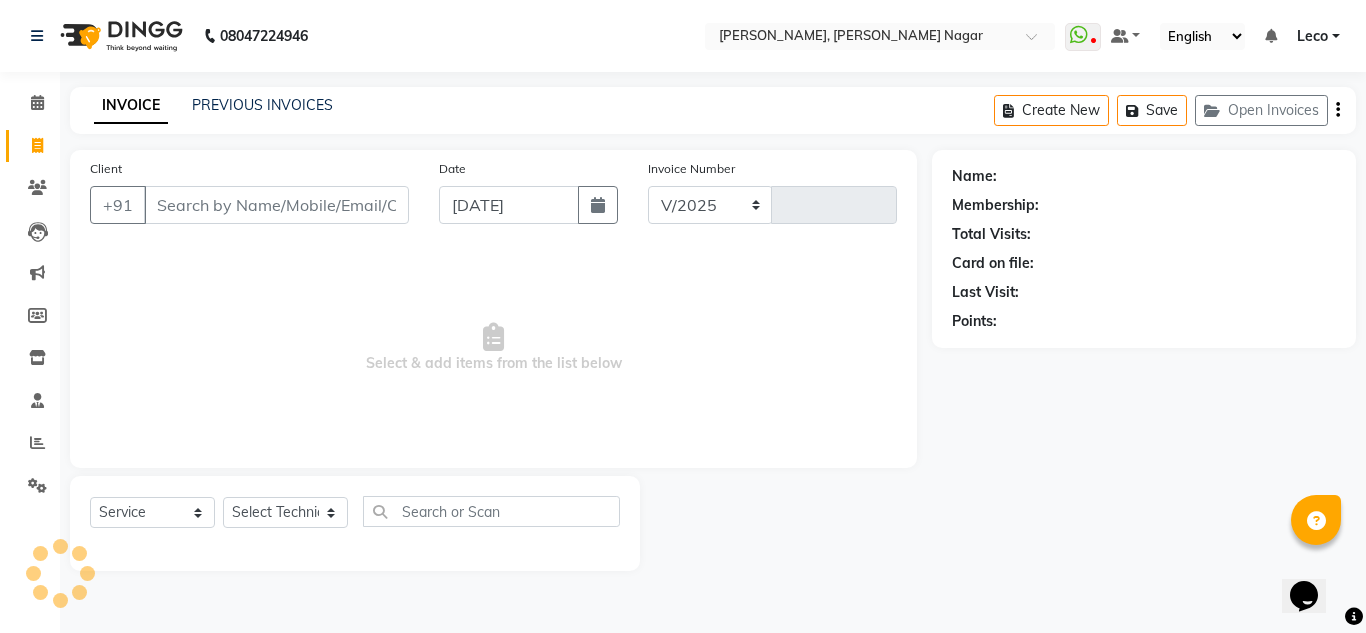 select on "7686" 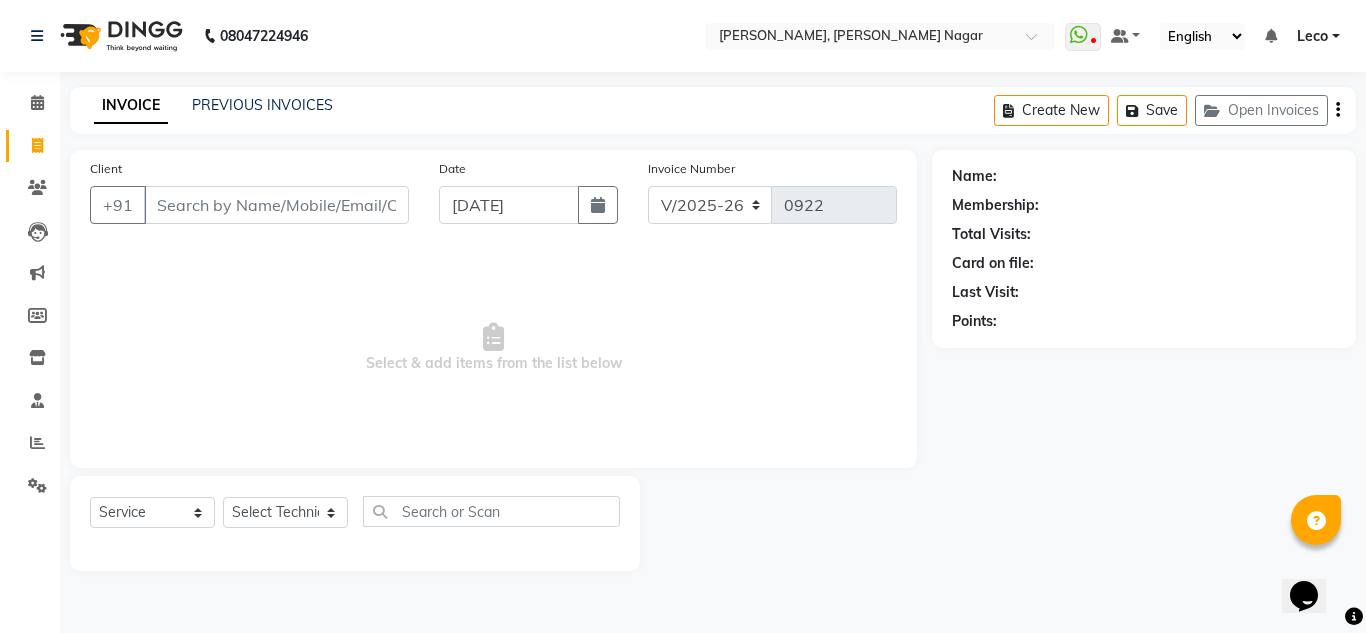 click on "Client" at bounding box center (276, 205) 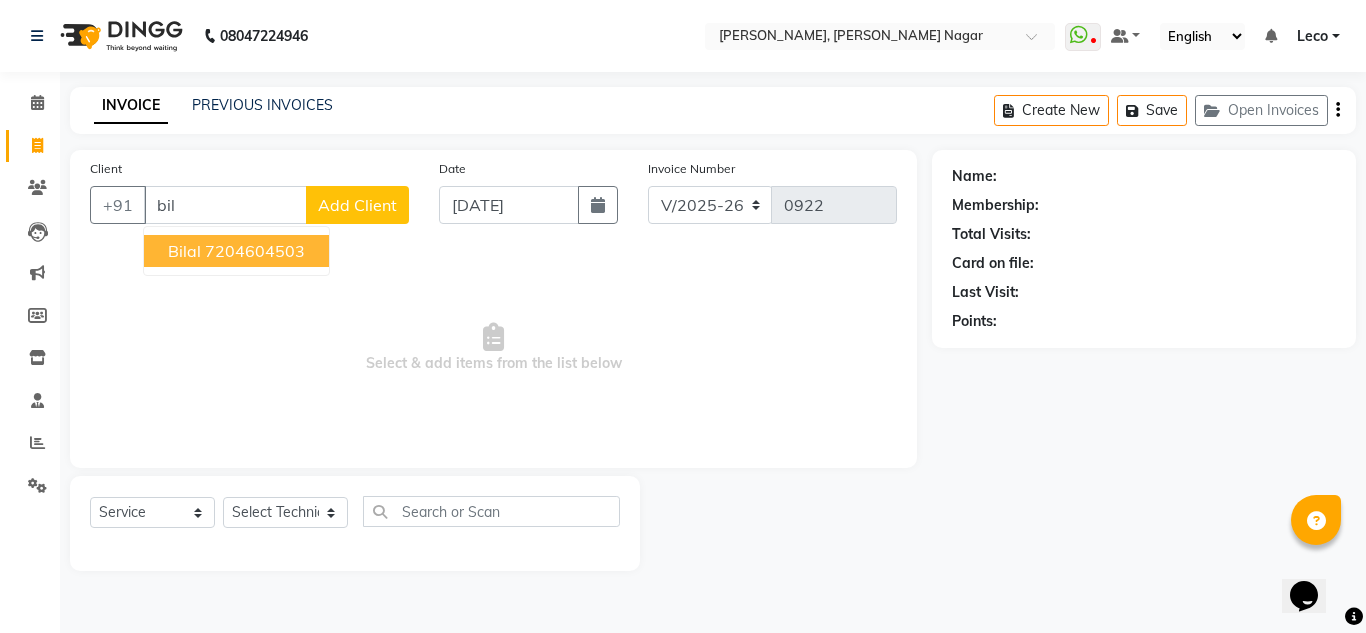 click on "Bilal  7204604503" at bounding box center (236, 251) 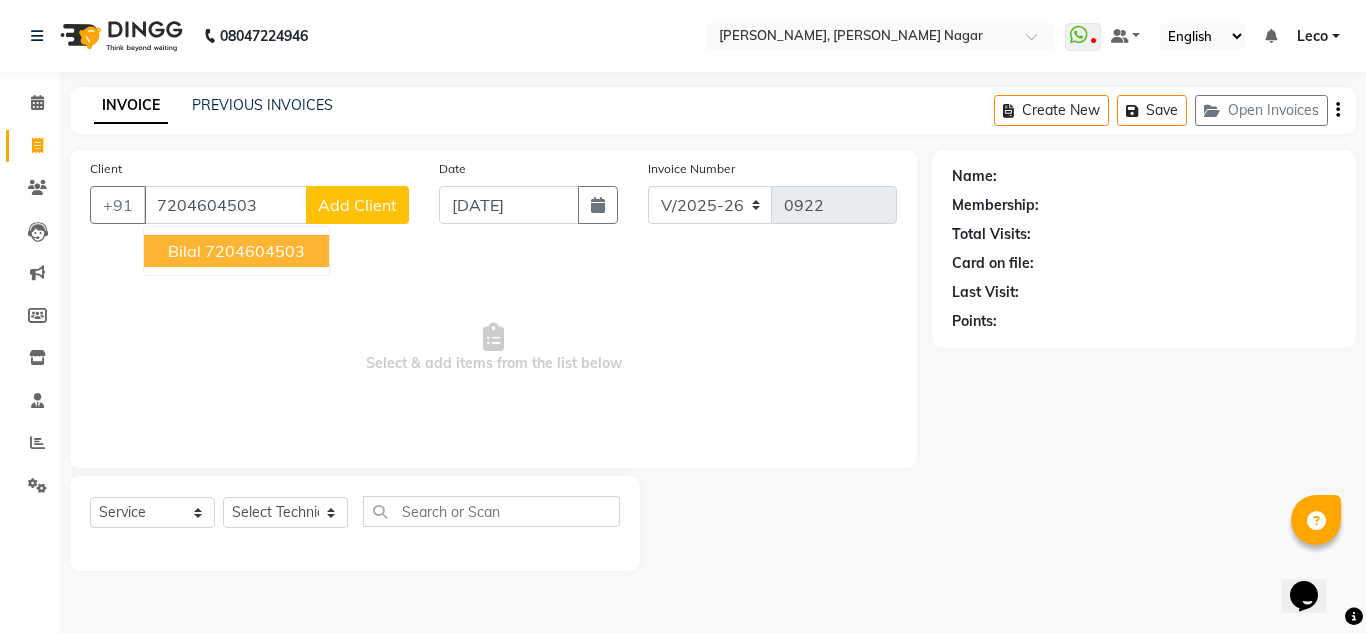 type on "7204604503" 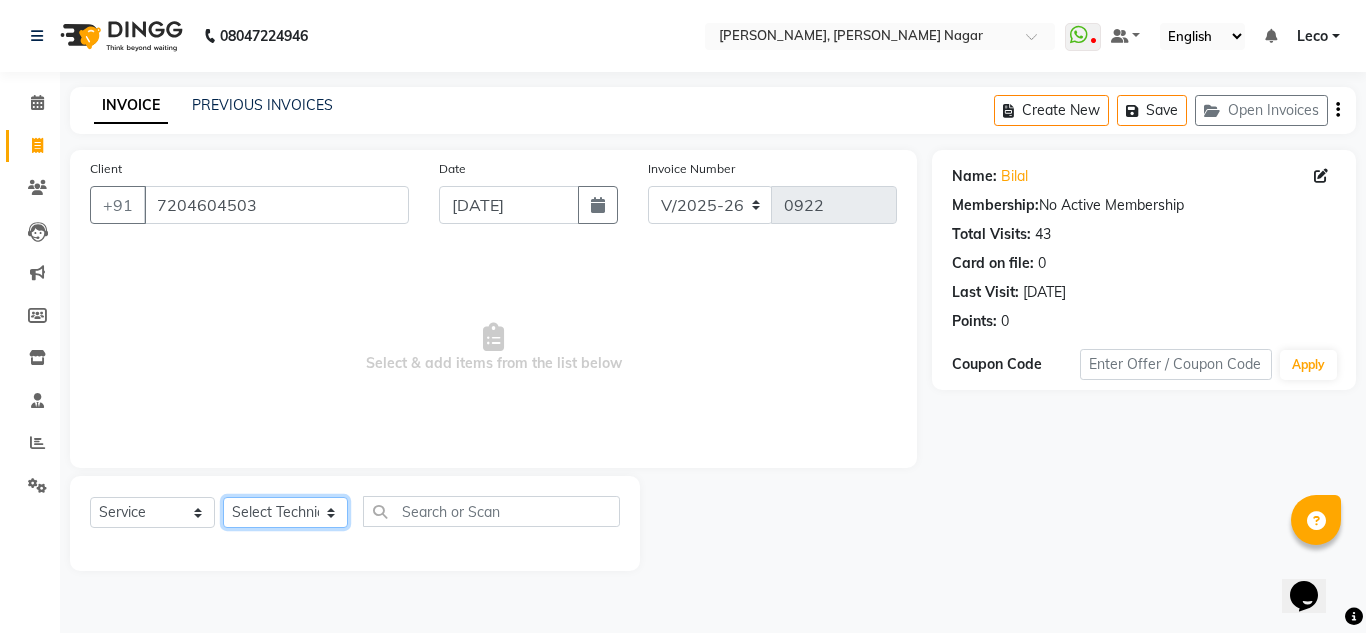 drag, startPoint x: 263, startPoint y: 519, endPoint x: 279, endPoint y: 301, distance: 218.58636 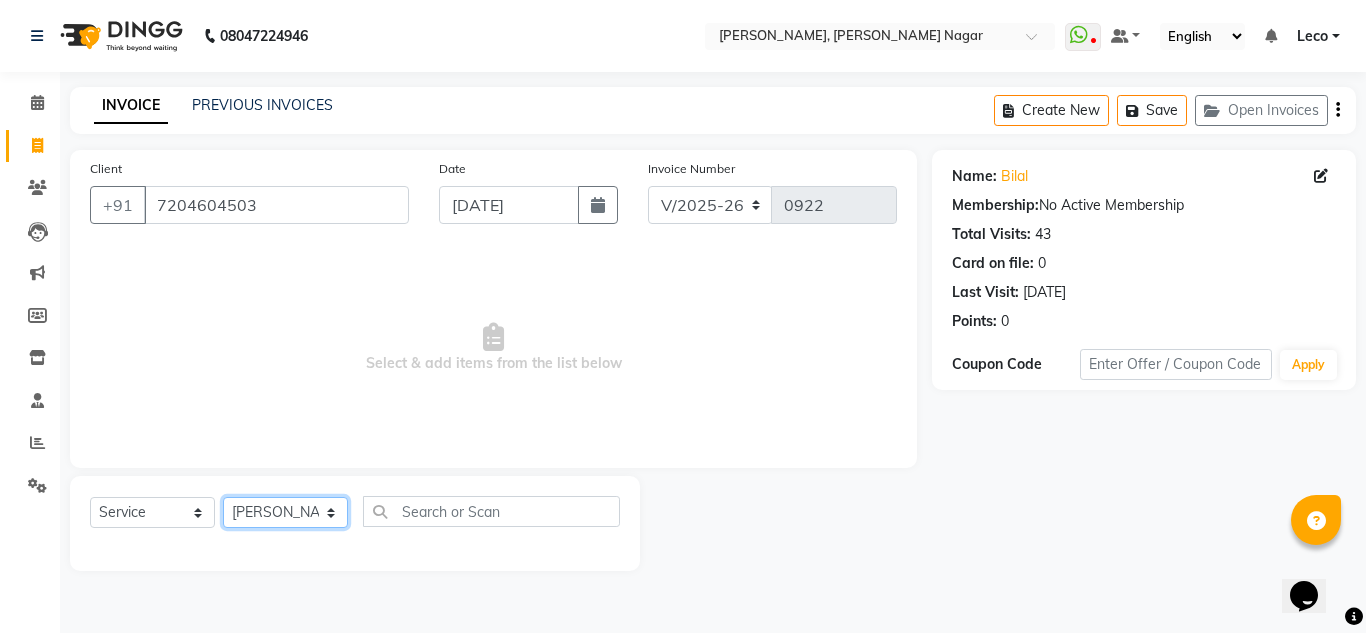 click on "Select Technician akki [PERSON_NAME] Sultha Bilal [PERSON_NAME] [PERSON_NAME]  [PERSON_NAME] Manager [PERSON_NAME]" 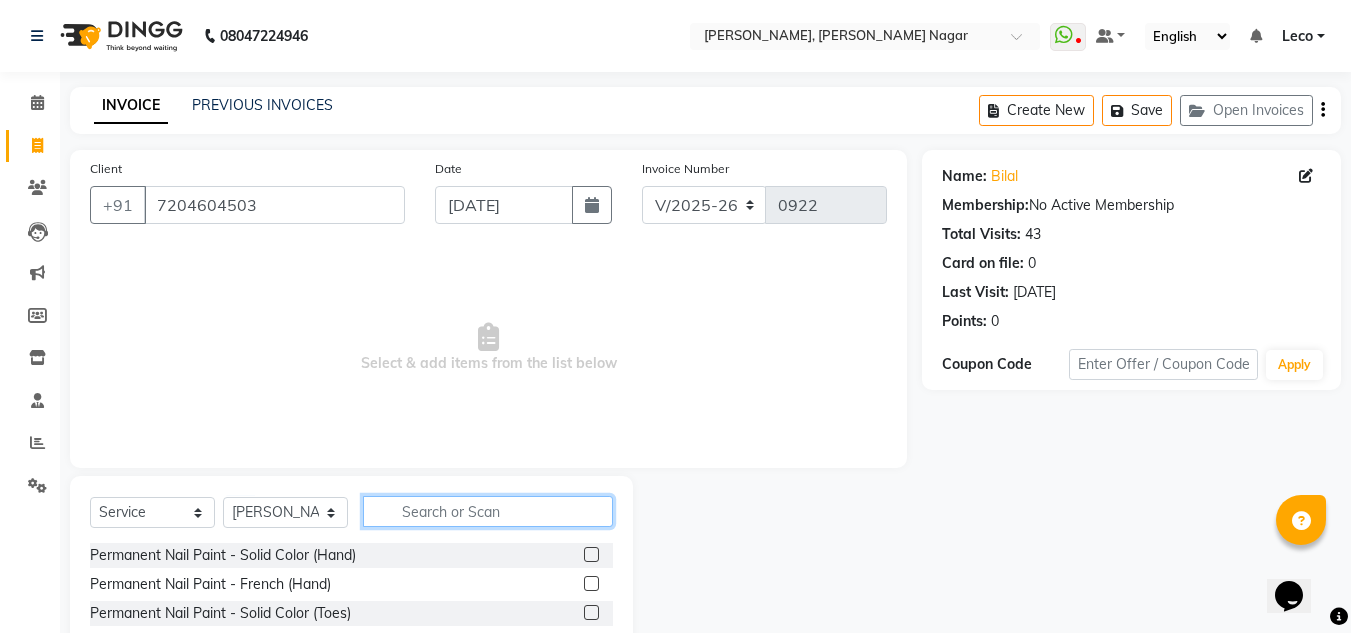 click 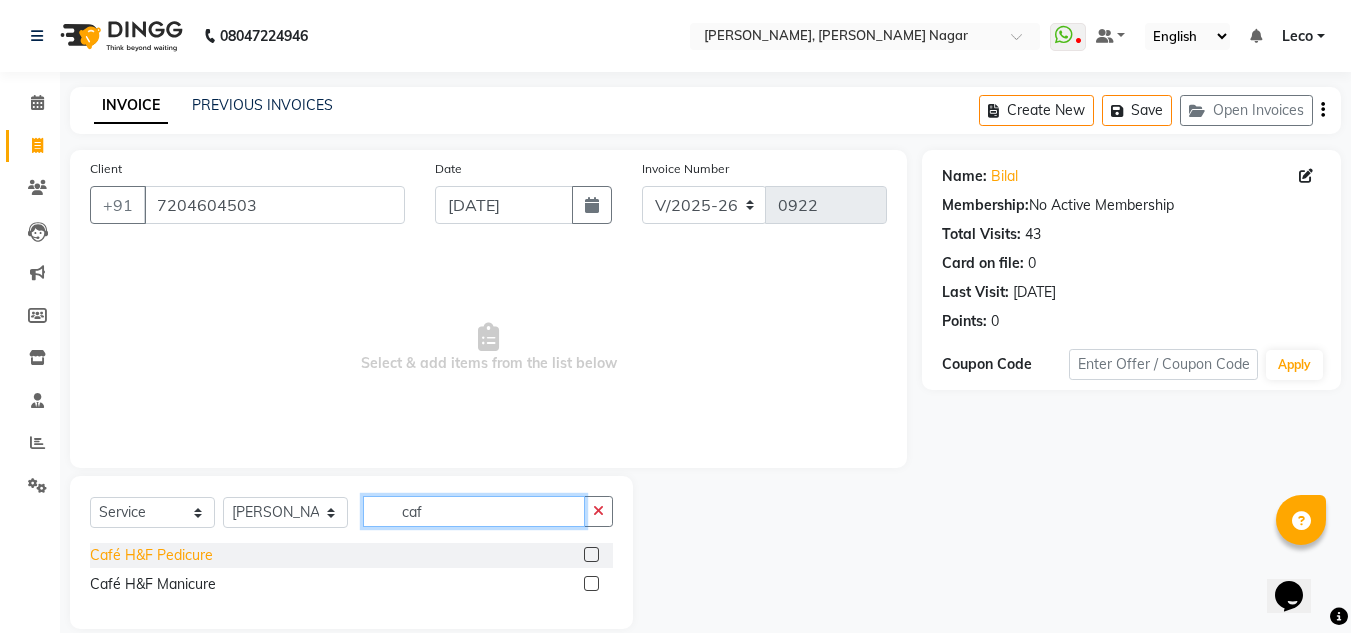 type on "caf" 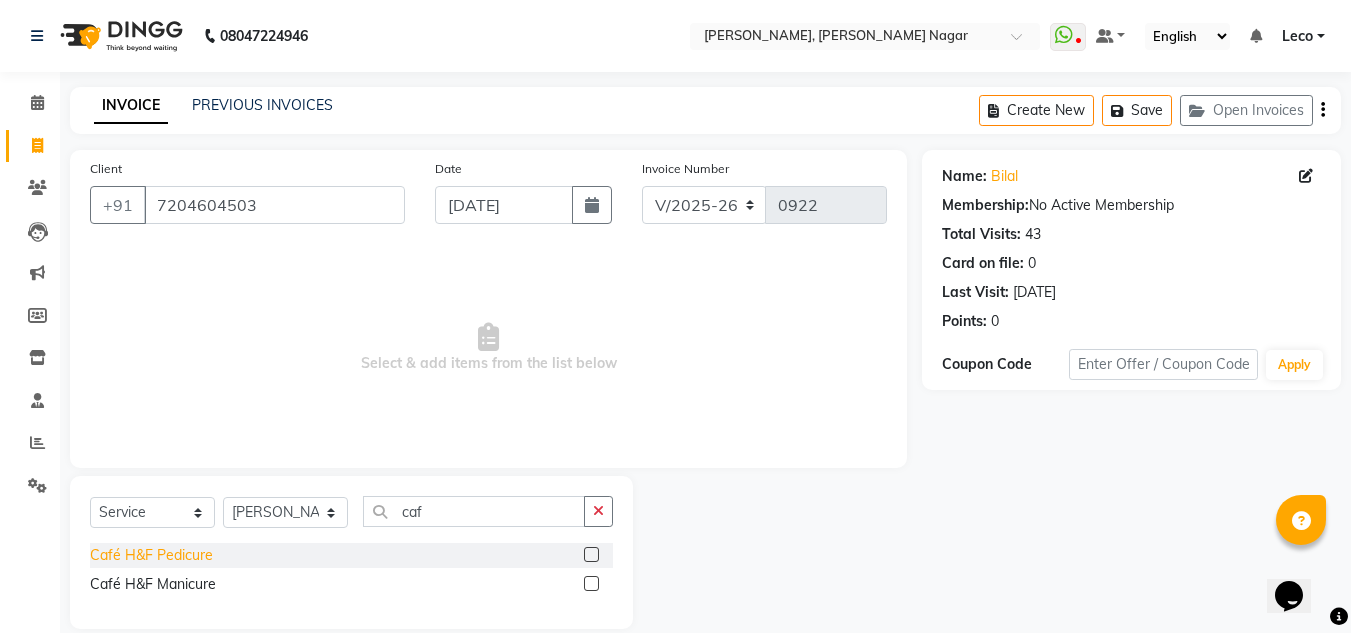 click on "Café H&F Pedicure" 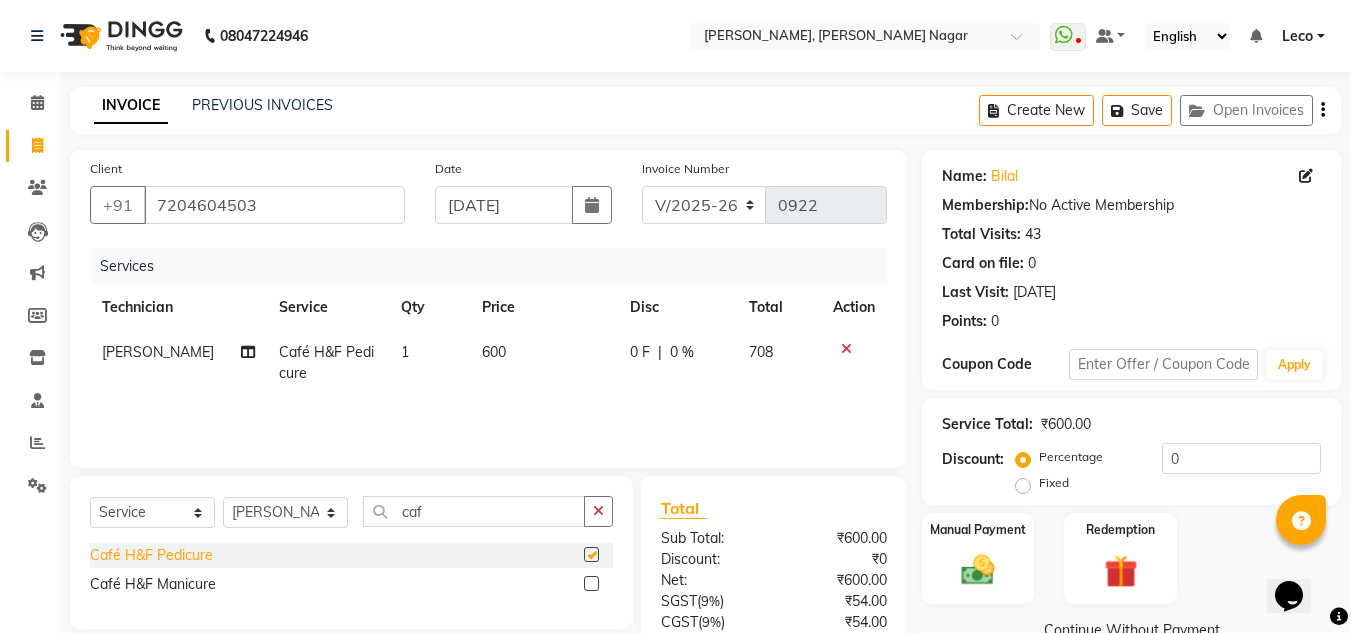 checkbox on "false" 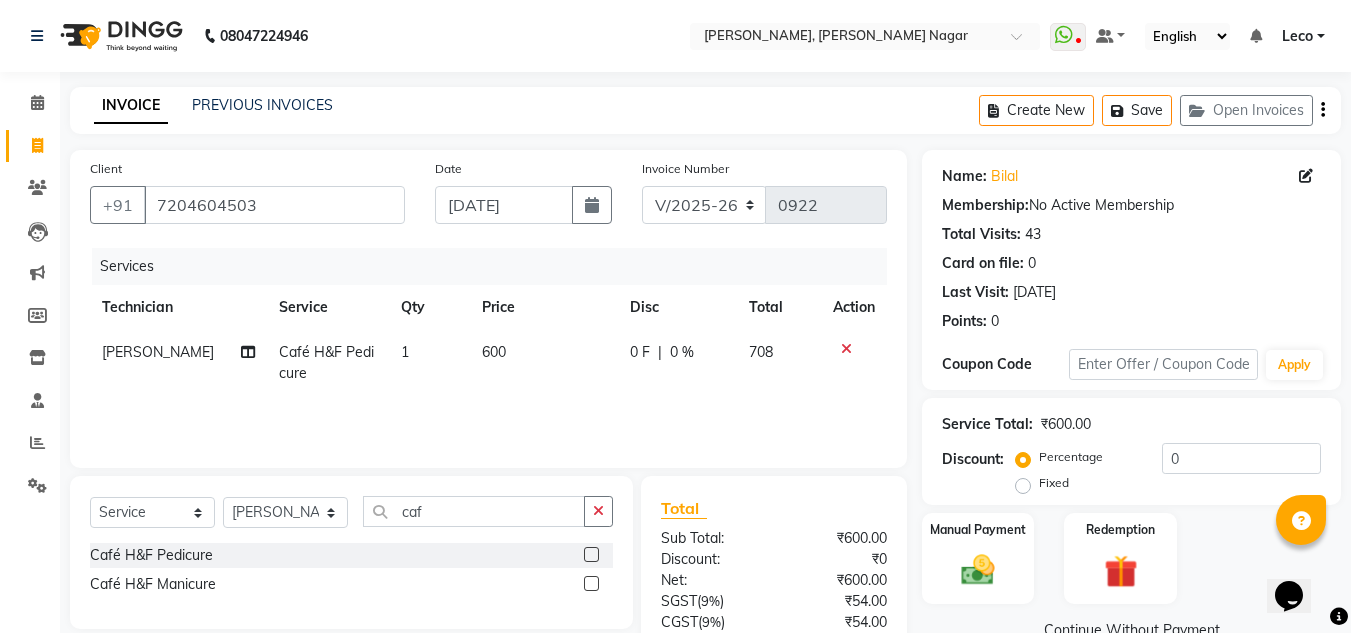 scroll, scrollTop: 167, scrollLeft: 0, axis: vertical 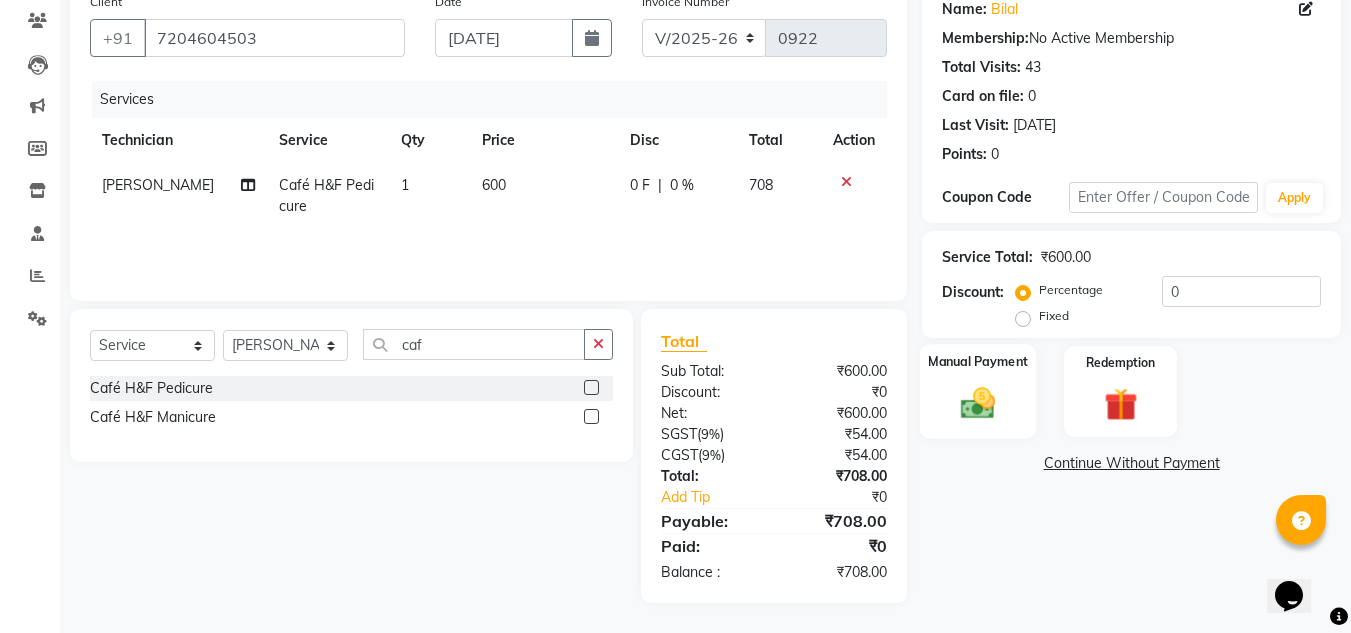 click on "Manual Payment" 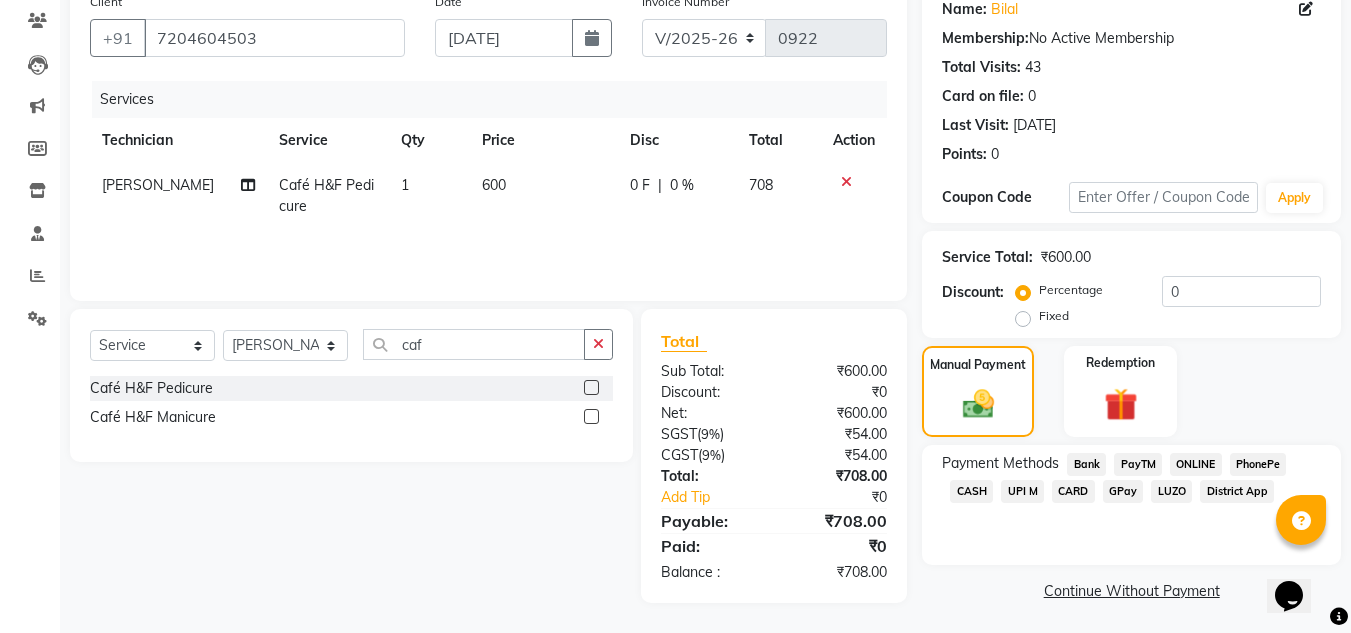 click on "CASH" 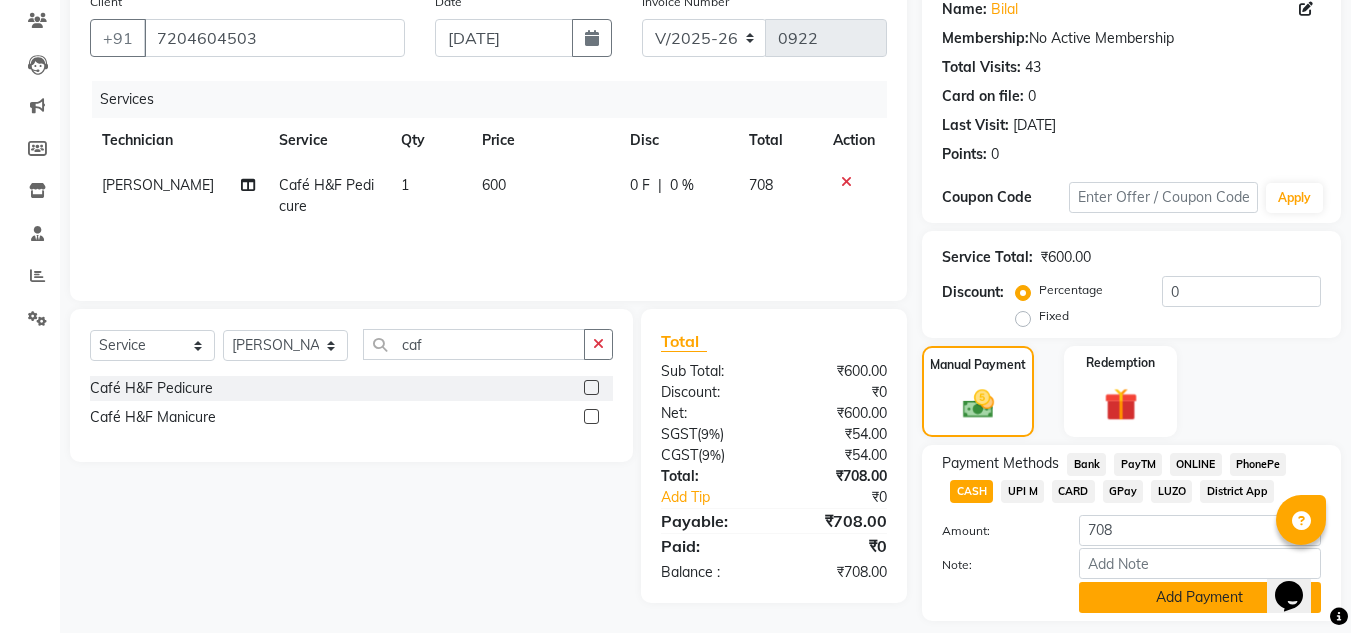 click on "Add Payment" 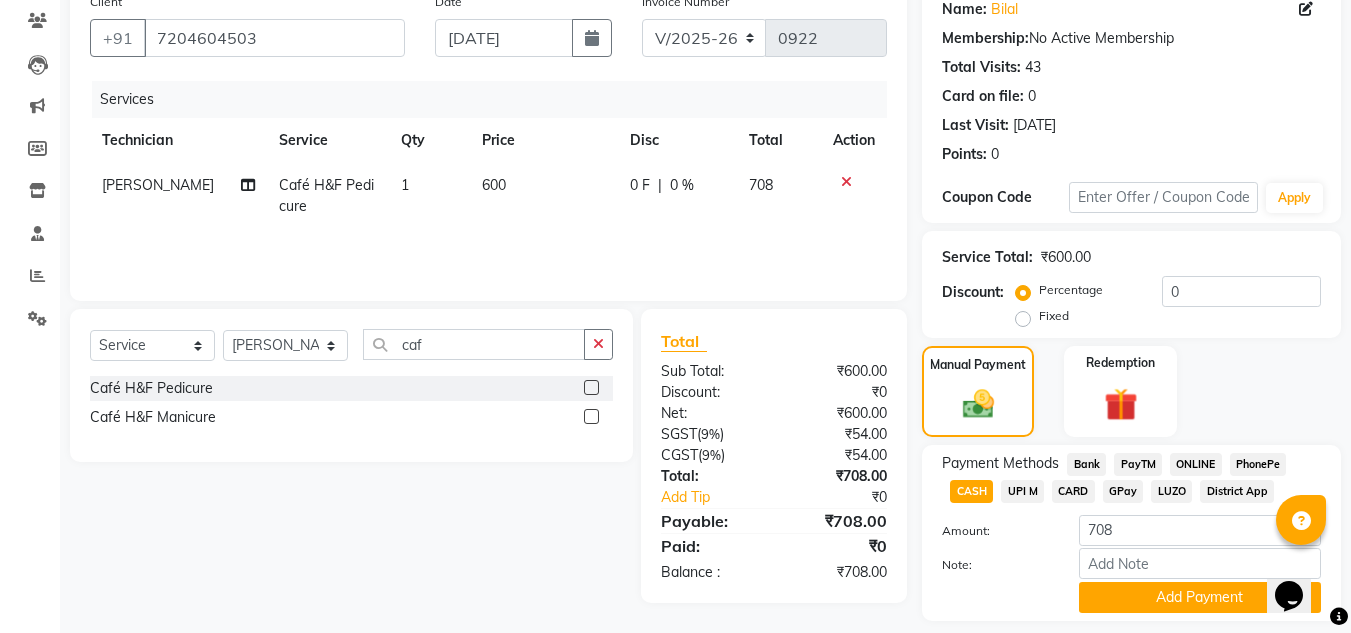 click on "Name: Bilal  Membership:  No Active Membership  Total Visits:  43 Card on file:  0 Last Visit:   [DATE] Points:   0  Coupon Code Apply Service Total:  ₹600.00  Discount:  Percentage   Fixed  0 Manual Payment Redemption Payment Methods  Bank   PayTM   ONLINE   PhonePe   CASH   UPI M   CARD   GPay   LUZO   District App  Amount: 708 Note: Add Payment  Continue Without Payment" 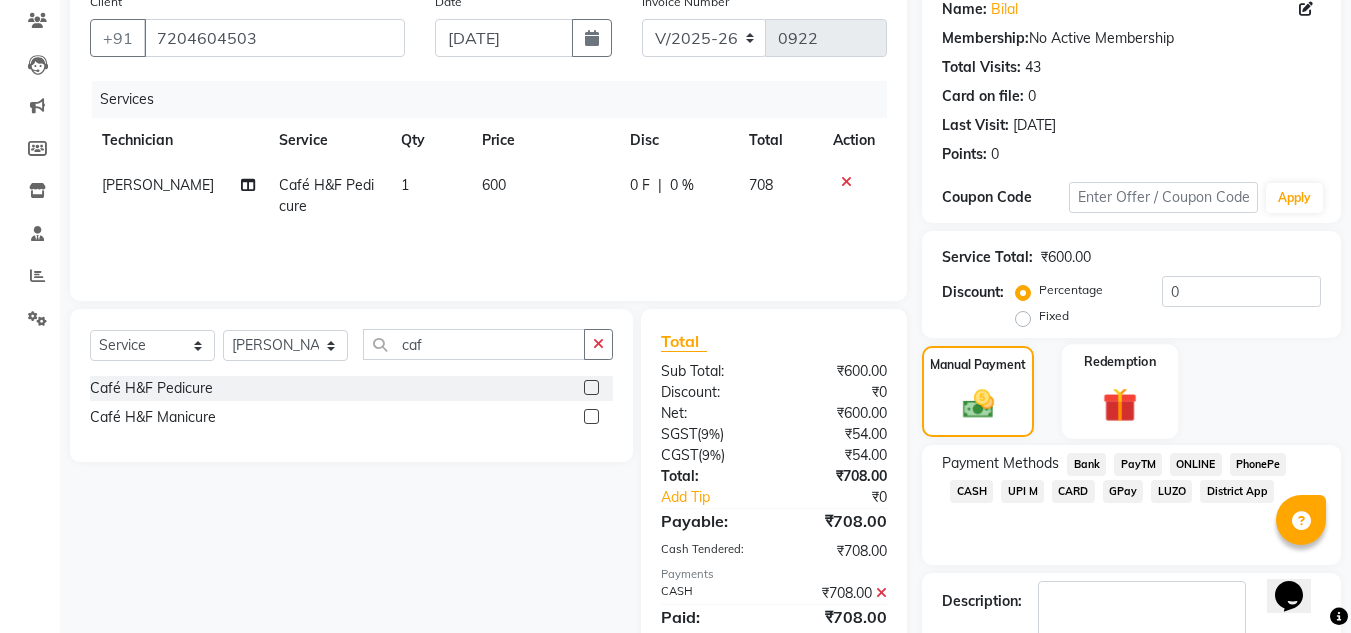 scroll, scrollTop: 283, scrollLeft: 0, axis: vertical 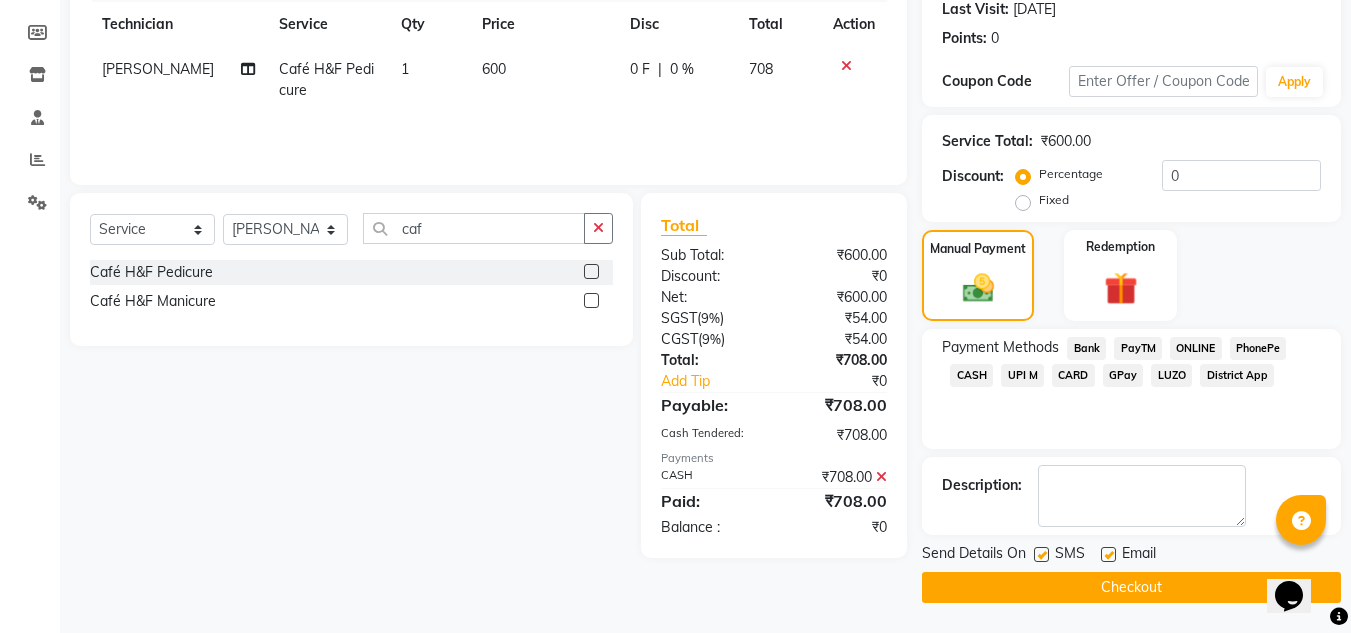 click on "Checkout" 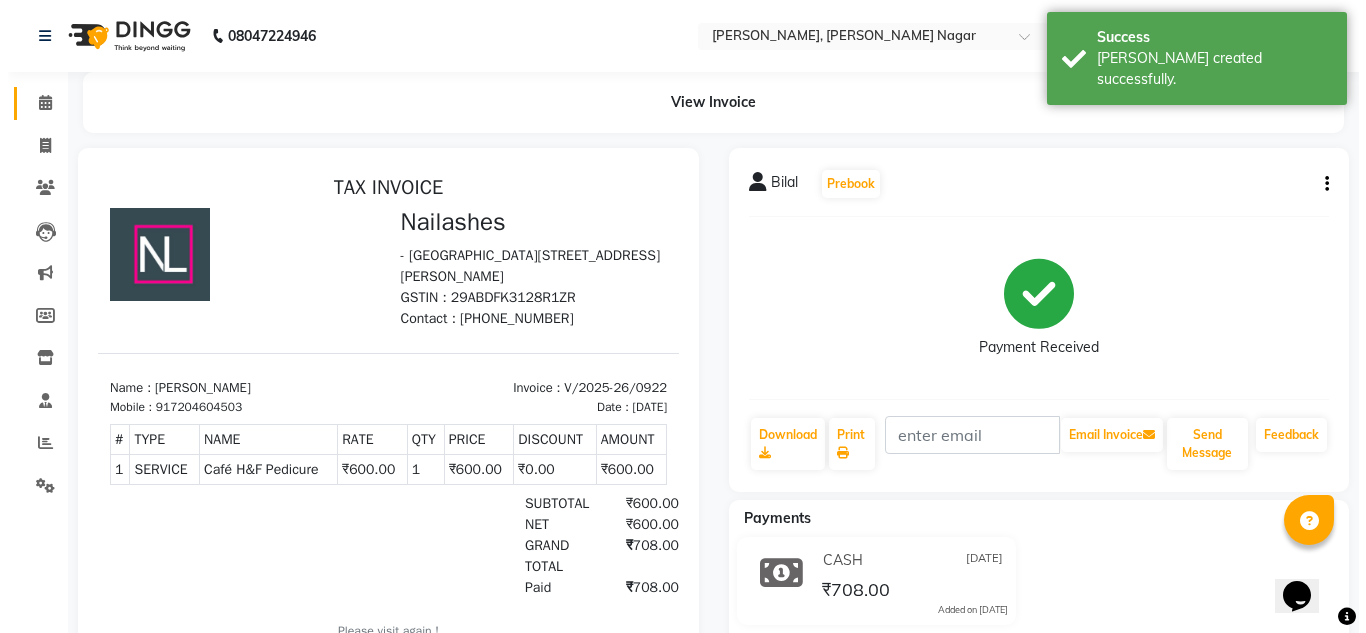 scroll, scrollTop: 0, scrollLeft: 0, axis: both 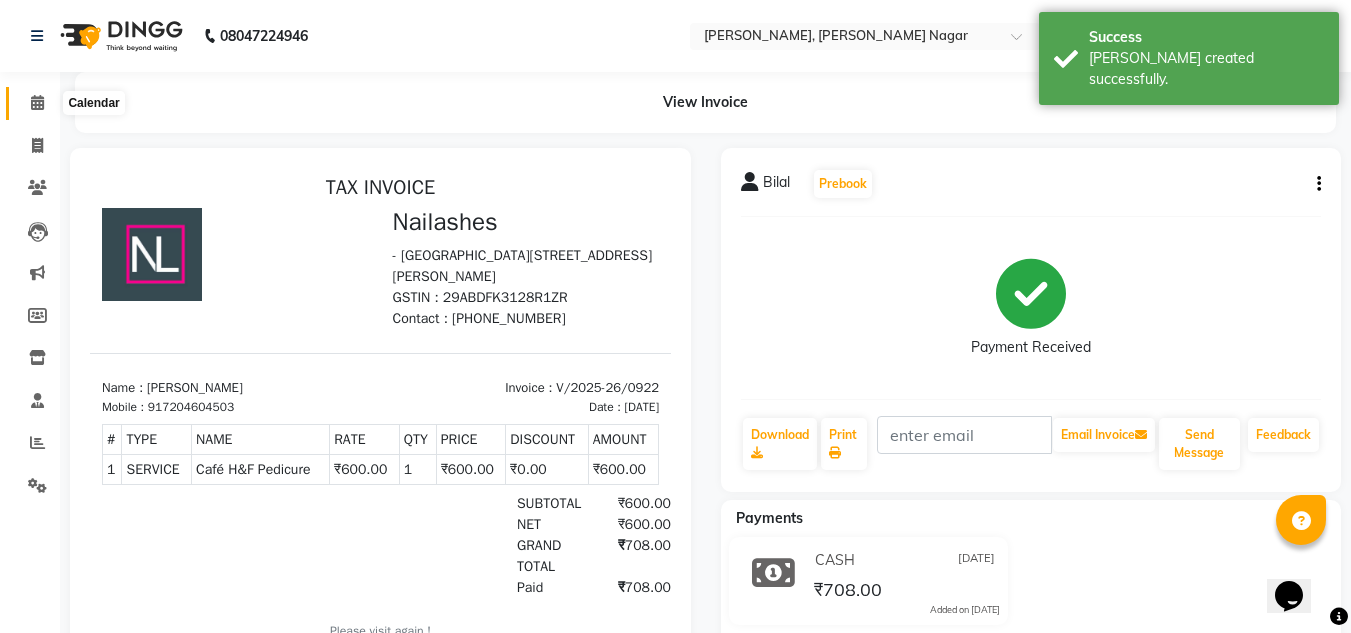 click 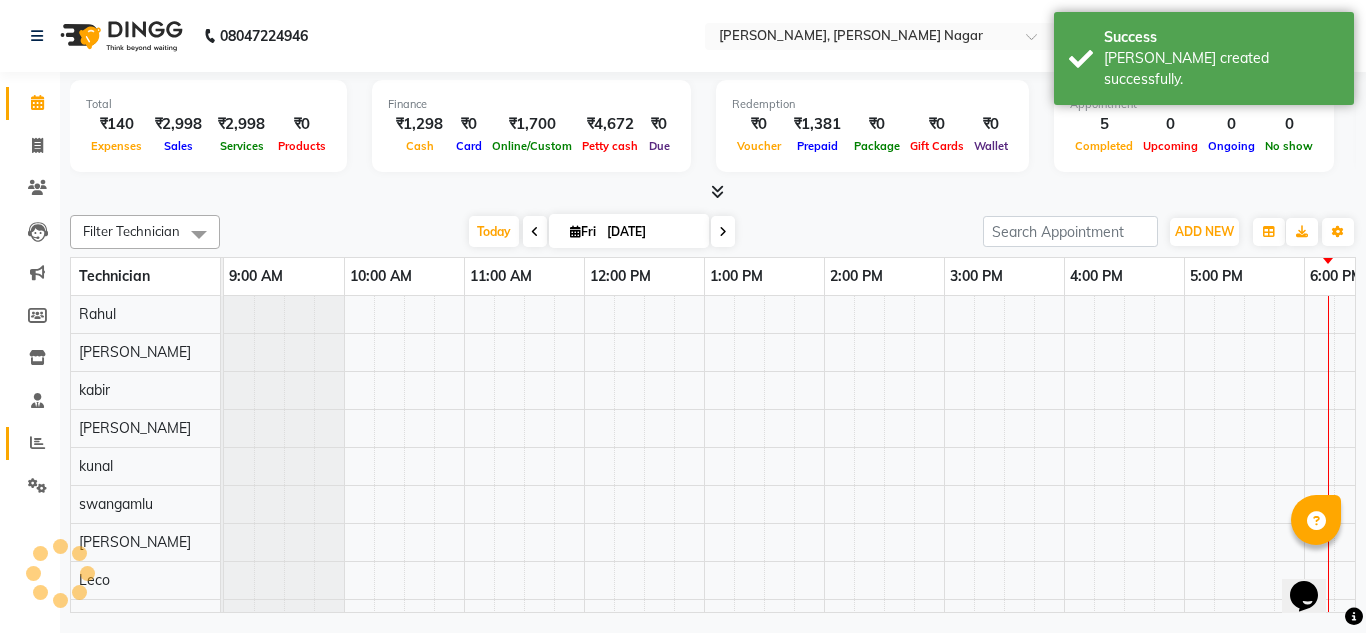scroll, scrollTop: 0, scrollLeft: 0, axis: both 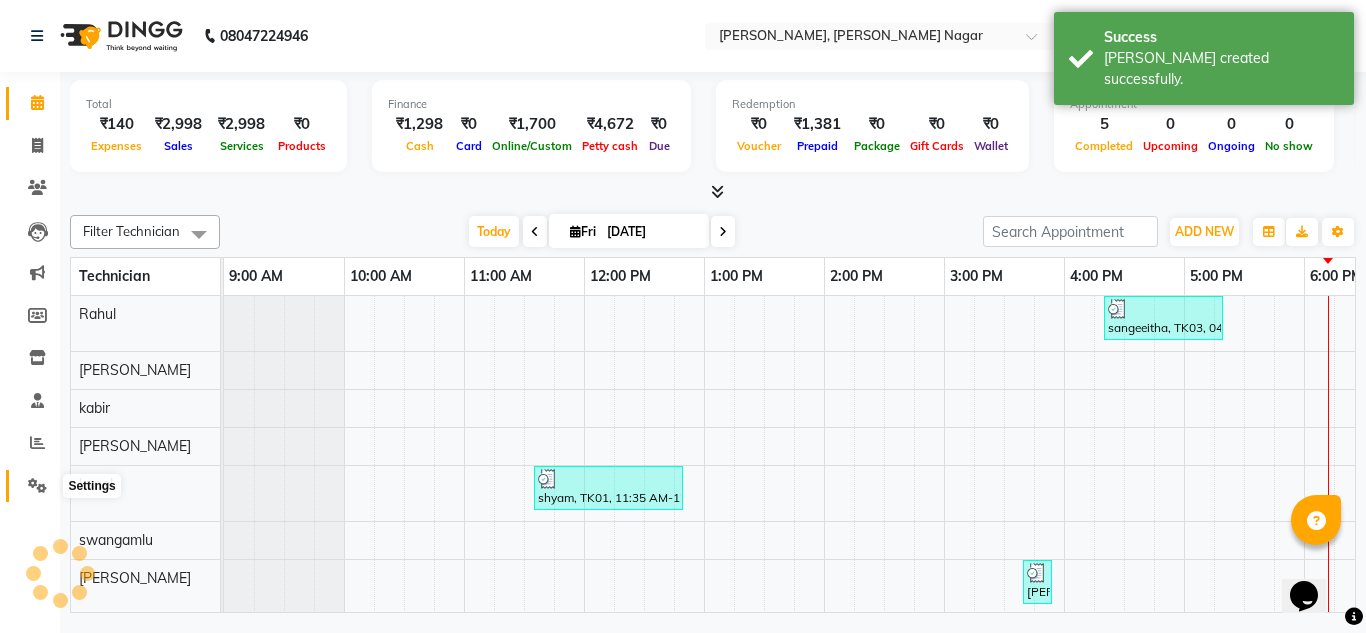 click 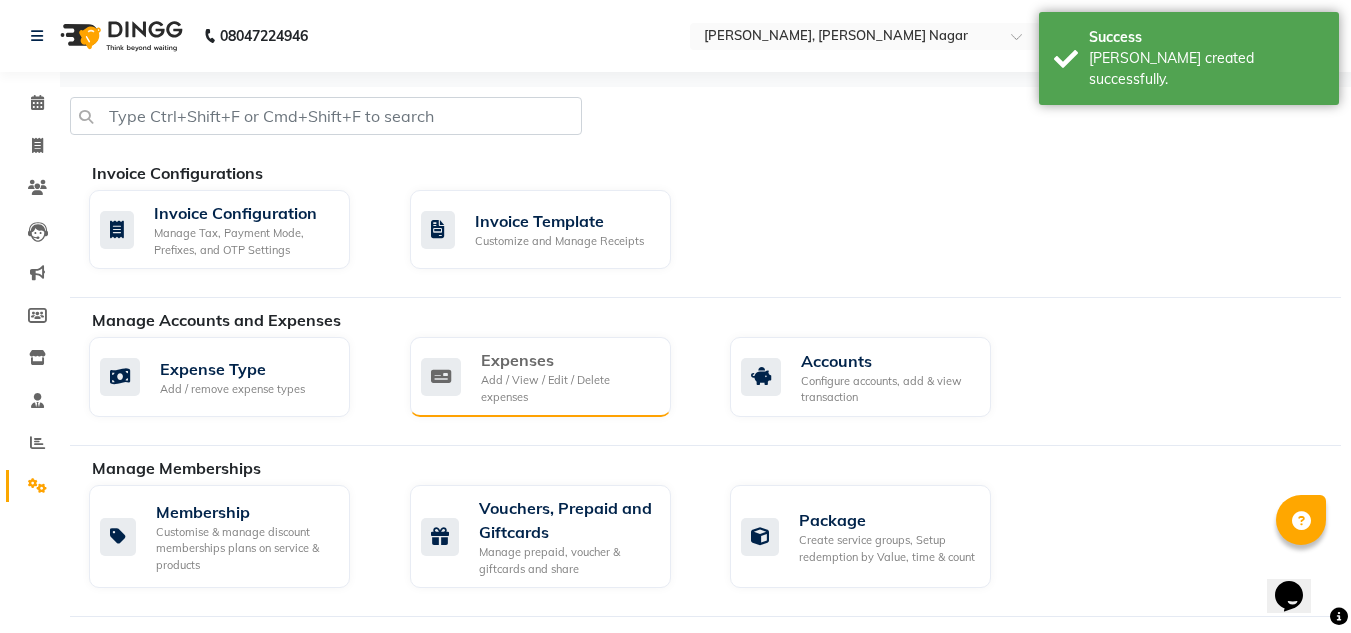 click on "Add / View / Edit / Delete expenses" 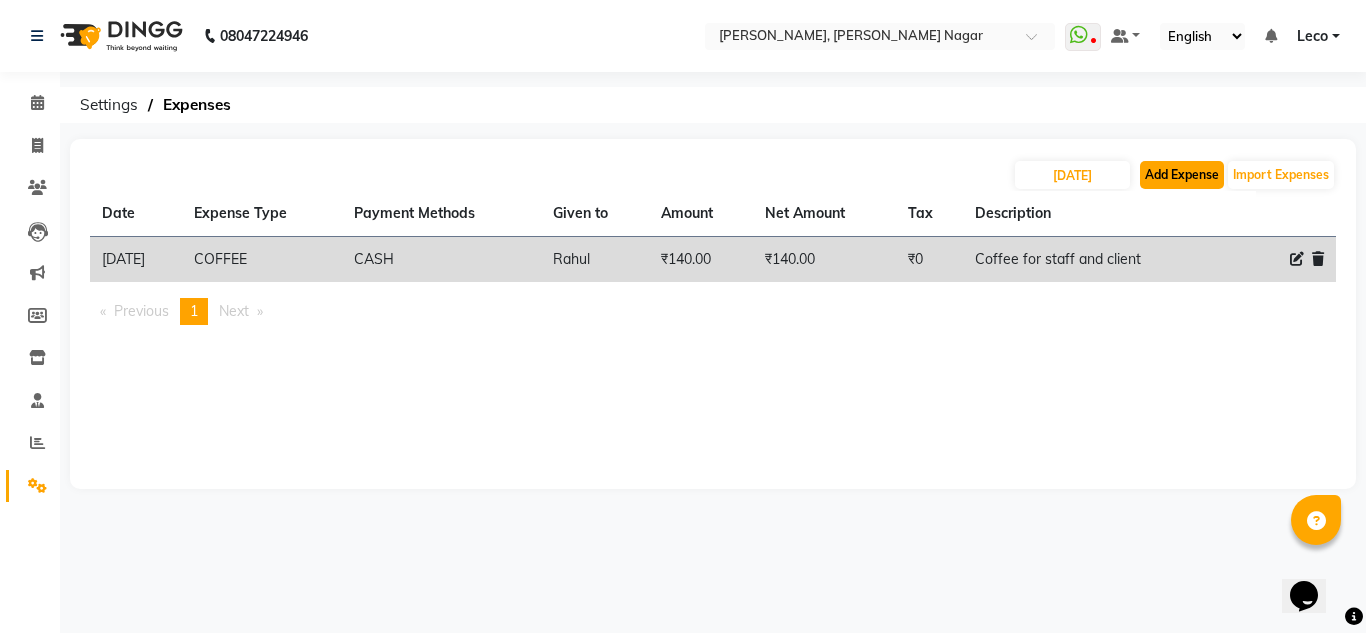 click on "Add Expense" 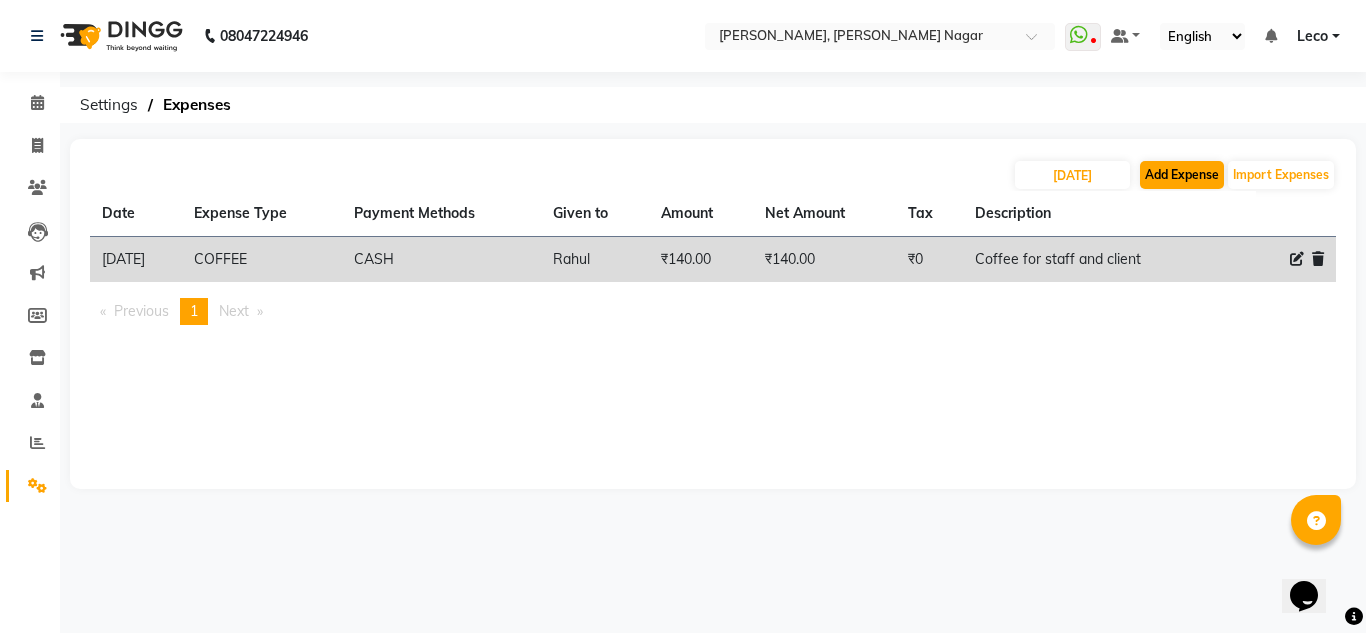 select on "1" 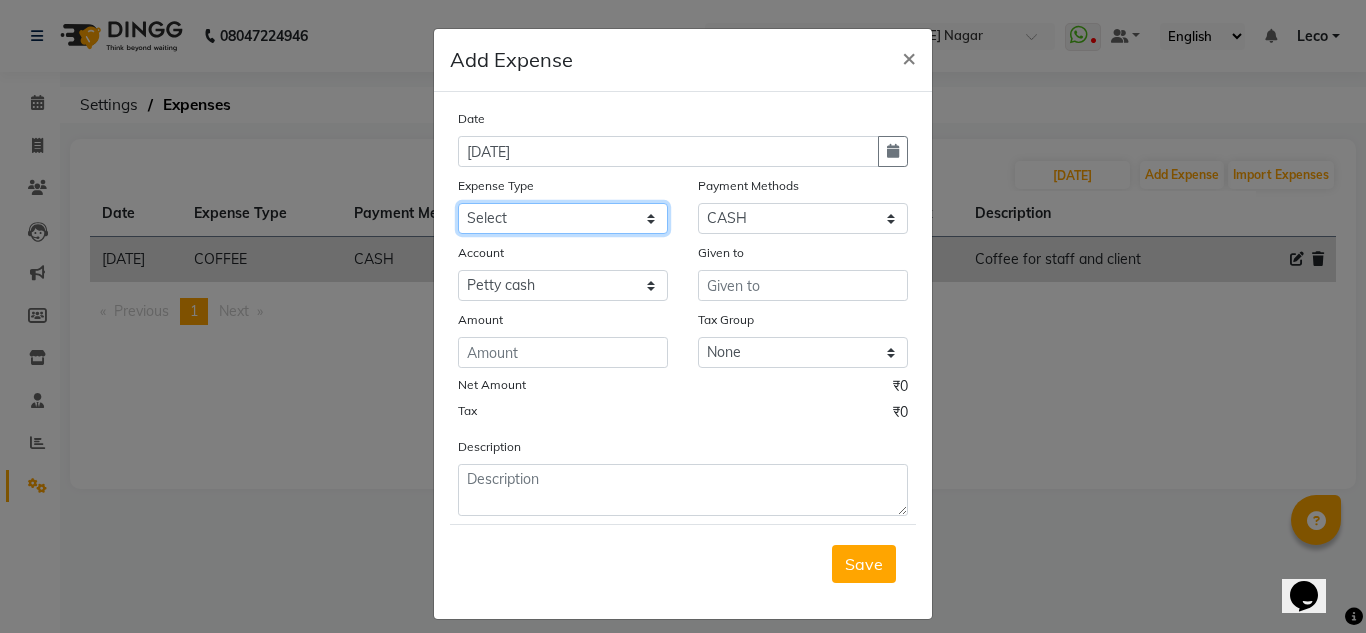 click on "Select acetone Advance Salary bank deposite BBMP Beauty products Bed charges BIRTHDAY CAKE Bonus [PERSON_NAME] CASH EXPENSE VOUCHER Cash handover Client Refreshment coconut water for clients COFFEE coffee powder Commission Conveyance Cotton Courier decoration Diesel for generator Donation Drinking Water Electricity Eyelashes return Face mask floor cleaner flowers daily garbage generator diesel green tea GST handover HANDWASH House Keeping Material House keeping Salary Incentive Internet Bill juice LAUNDRY Maintainance Marketing Medical Membership Milk Milk miscelleneous Naturals salon NEWSPAPER O T Other Pantry PETROL Phone Bill Plants plumber pooja items Porter priest Product Purchase product return Product sale puja items RAPIDO Refund Rent Shop Rent Staff Accommodation Royalty Salary Staff cab charges Staff dinner Staff Flight Ticket Staff  Hiring from another Branch Staff Snacks Stationary sugar sweets TEAM DINNER TIPS Tissue [DEMOGRAPHIC_DATA] Utilities Water Bottle Water cane week of salary Wi Fi Payment" 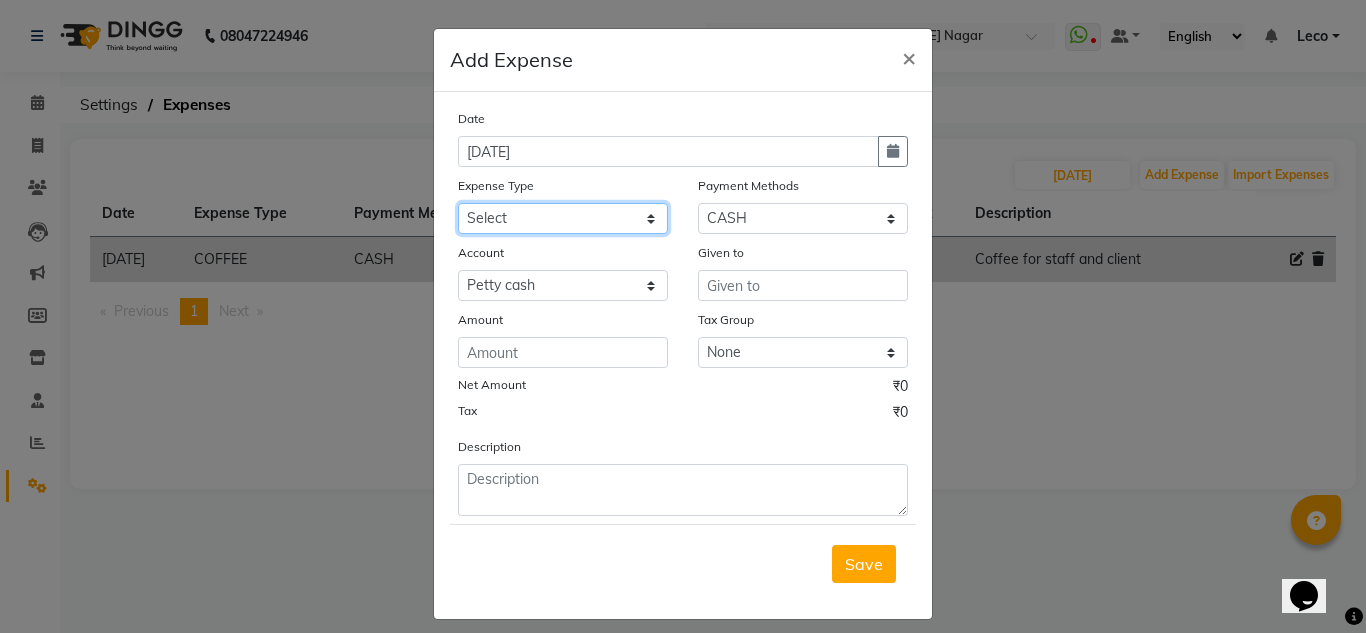 select on "19780" 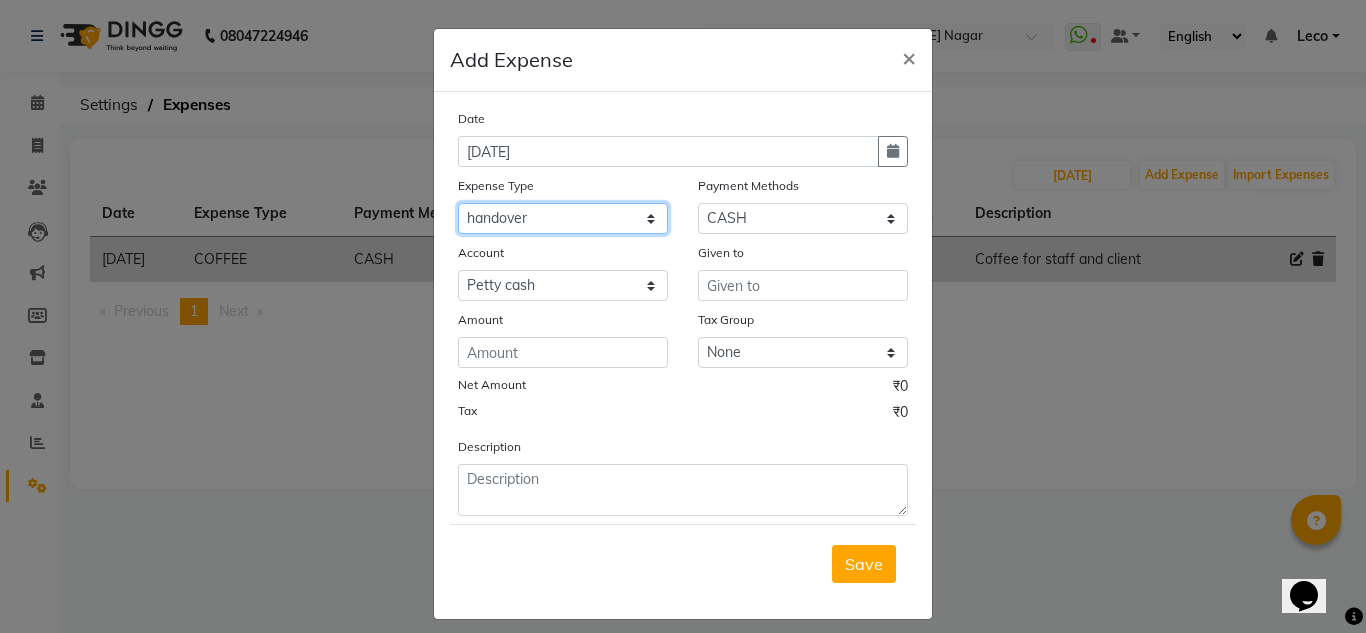 click on "Select acetone Advance Salary bank deposite BBMP Beauty products Bed charges BIRTHDAY CAKE Bonus [PERSON_NAME] CASH EXPENSE VOUCHER Cash handover Client Refreshment coconut water for clients COFFEE coffee powder Commission Conveyance Cotton Courier decoration Diesel for generator Donation Drinking Water Electricity Eyelashes return Face mask floor cleaner flowers daily garbage generator diesel green tea GST handover HANDWASH House Keeping Material House keeping Salary Incentive Internet Bill juice LAUNDRY Maintainance Marketing Medical Membership Milk Milk miscelleneous Naturals salon NEWSPAPER O T Other Pantry PETROL Phone Bill Plants plumber pooja items Porter priest Product Purchase product return Product sale puja items RAPIDO Refund Rent Shop Rent Staff Accommodation Royalty Salary Staff cab charges Staff dinner Staff Flight Ticket Staff  Hiring from another Branch Staff Snacks Stationary sugar sweets TEAM DINNER TIPS Tissue [DEMOGRAPHIC_DATA] Utilities Water Bottle Water cane week of salary Wi Fi Payment" 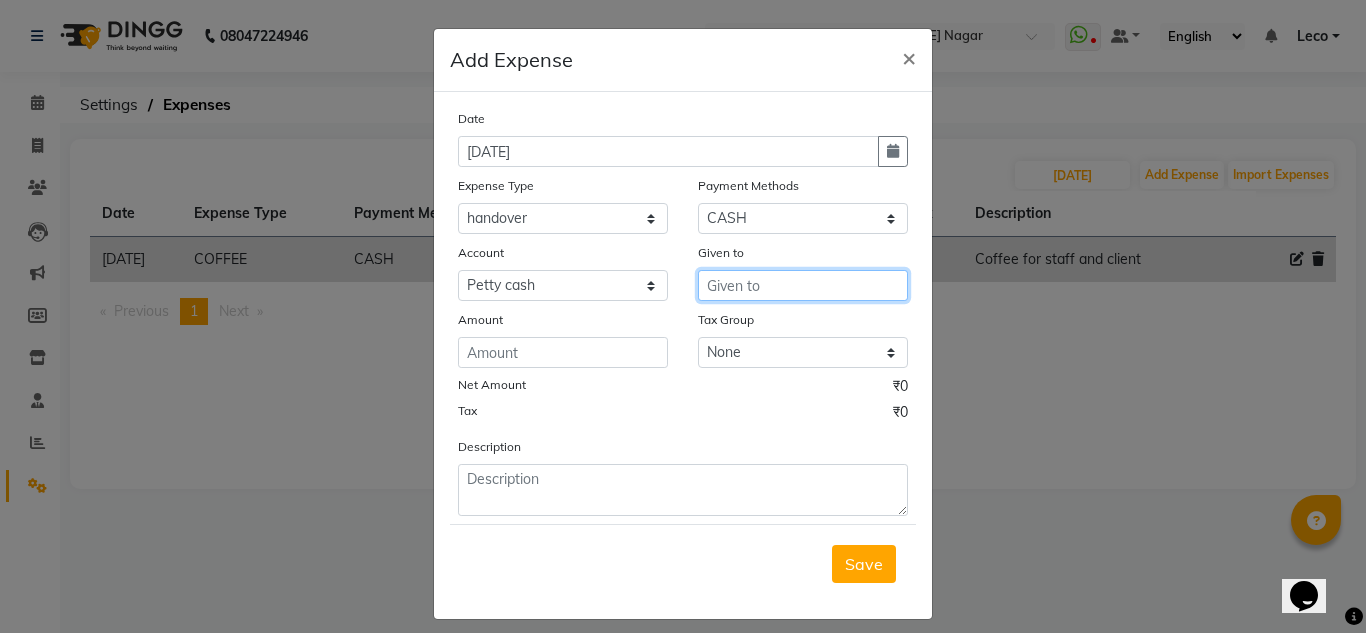 click at bounding box center [803, 285] 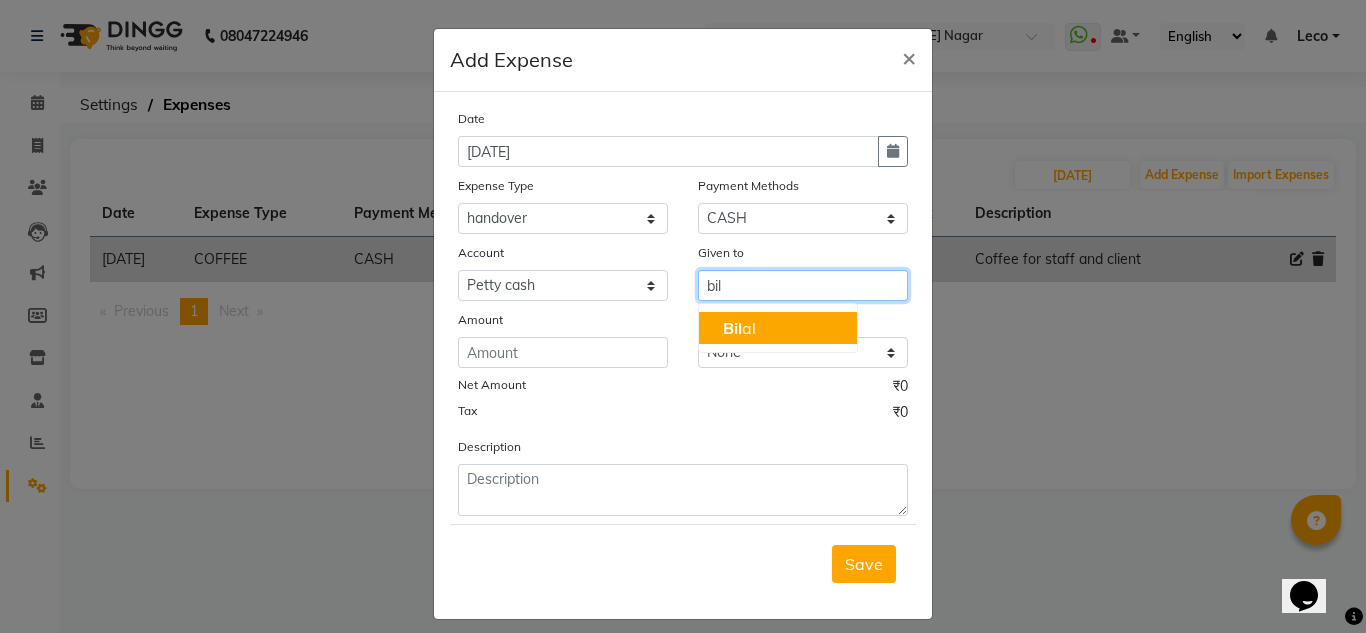 click on "Bil" 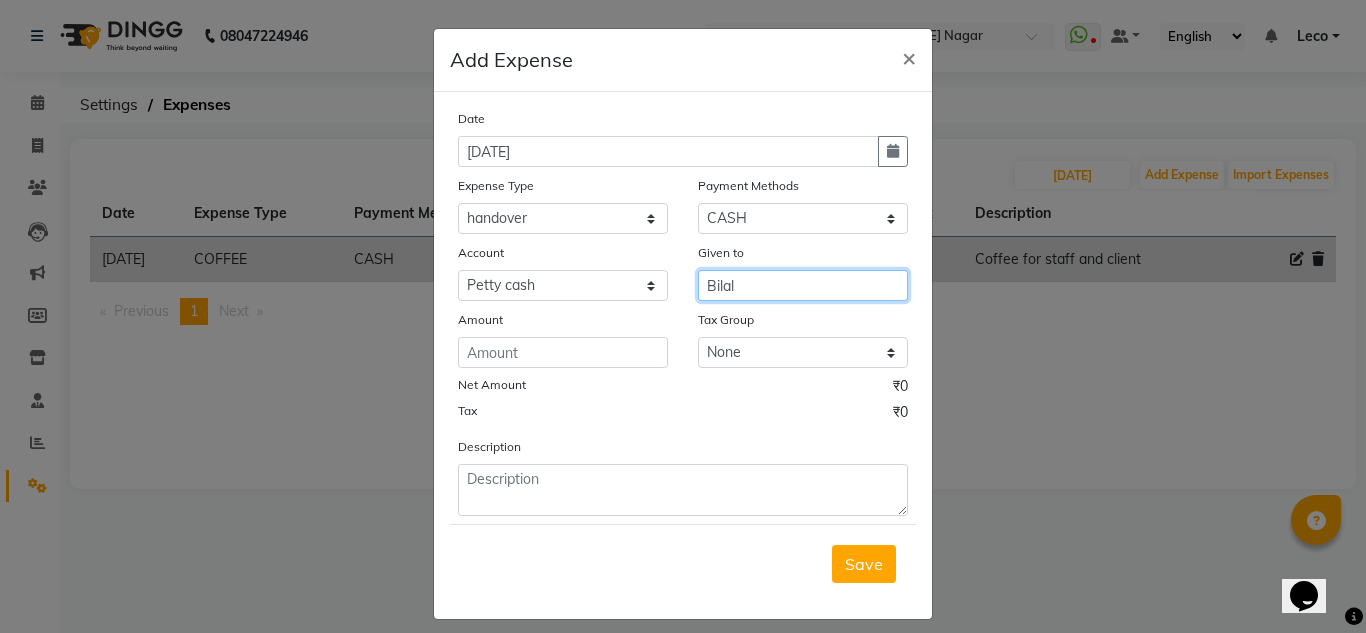 type on "Bilal" 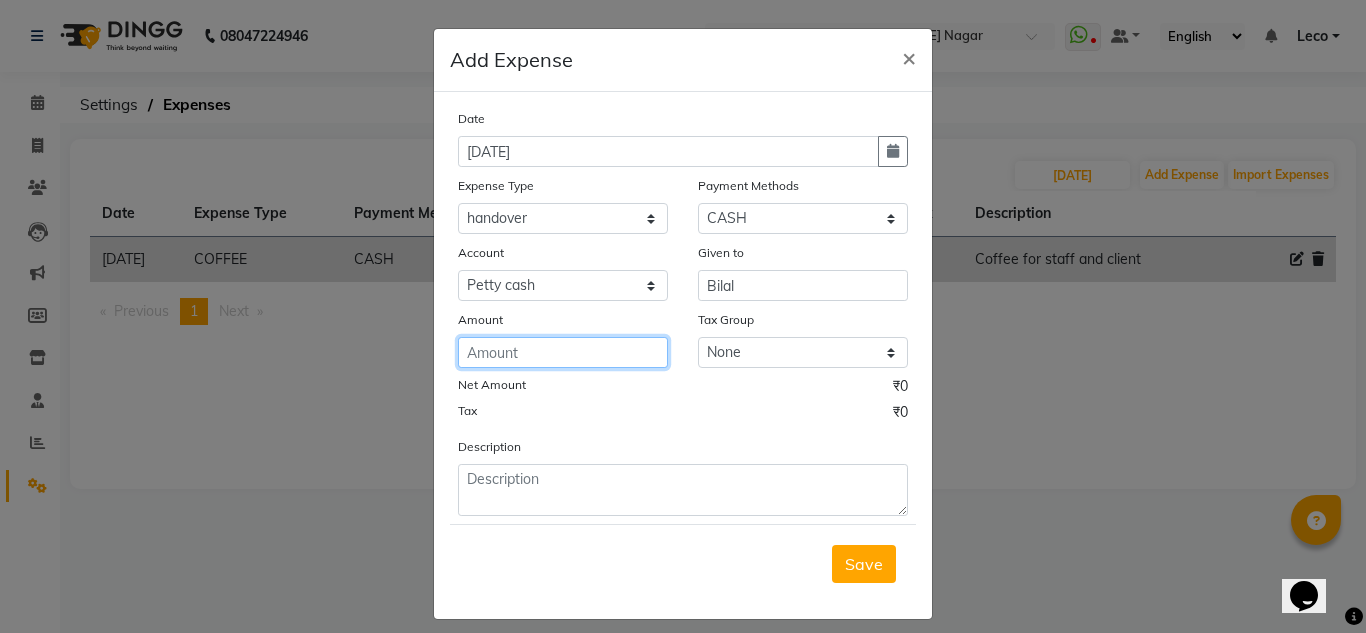 click 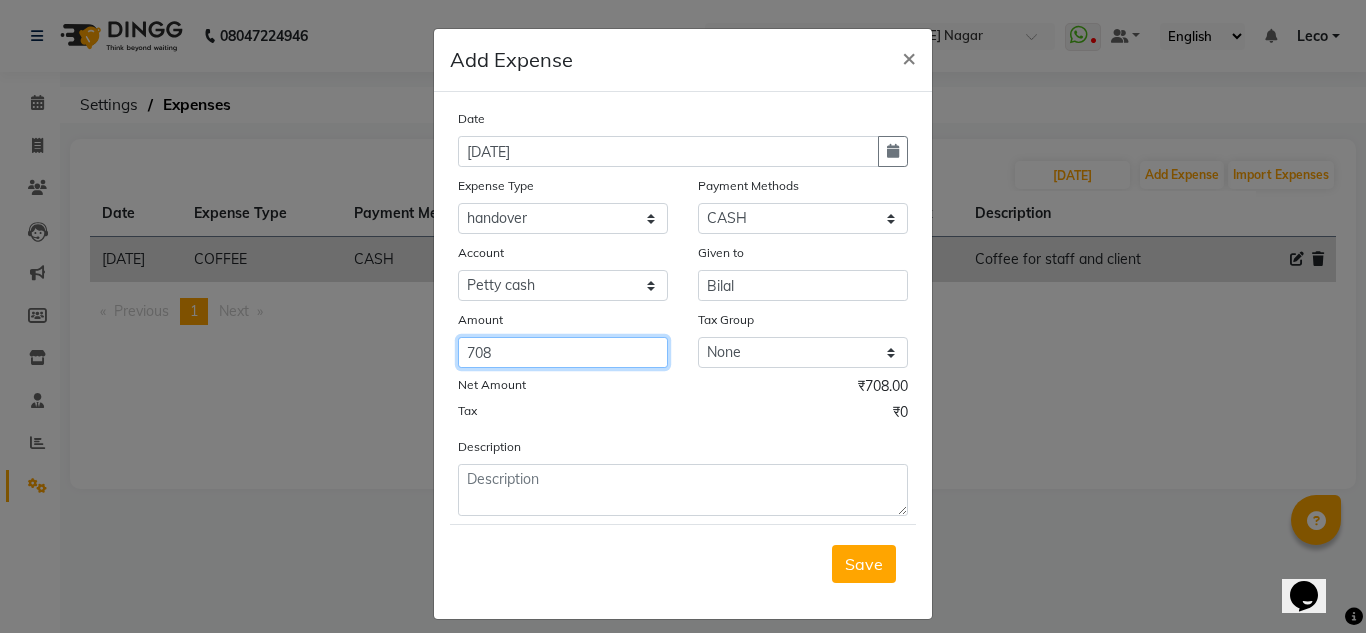 type on "708" 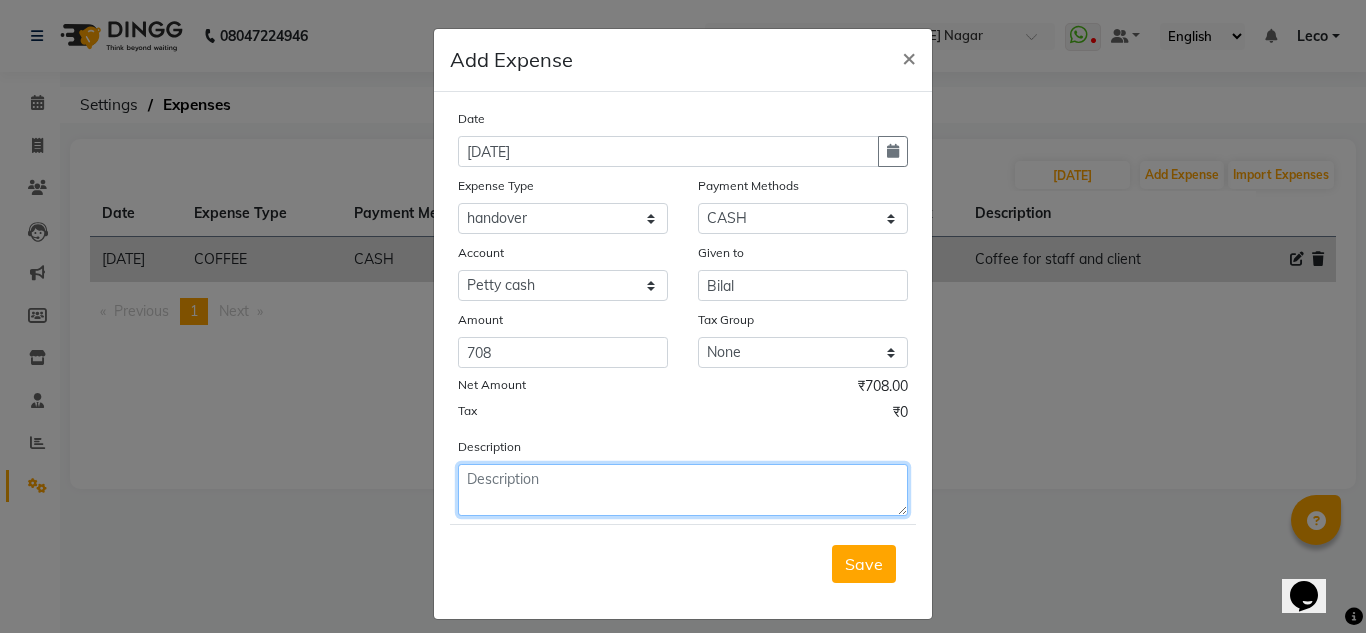click 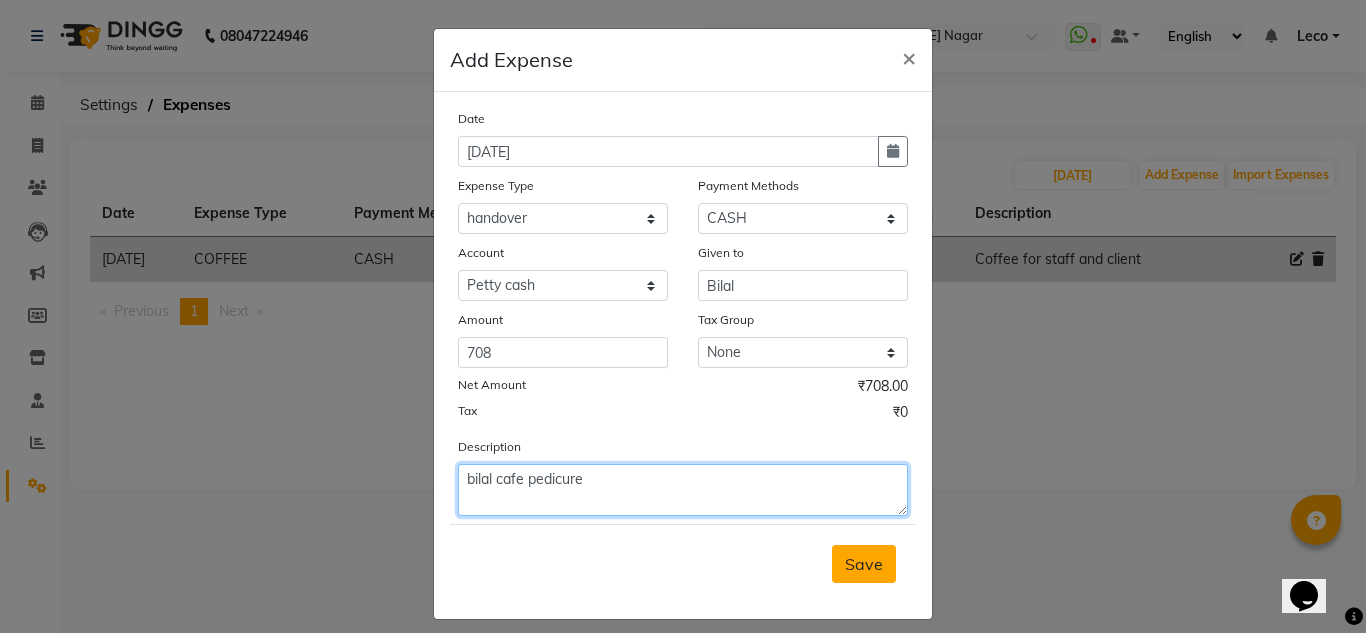 type on "bilal cafe pedicure" 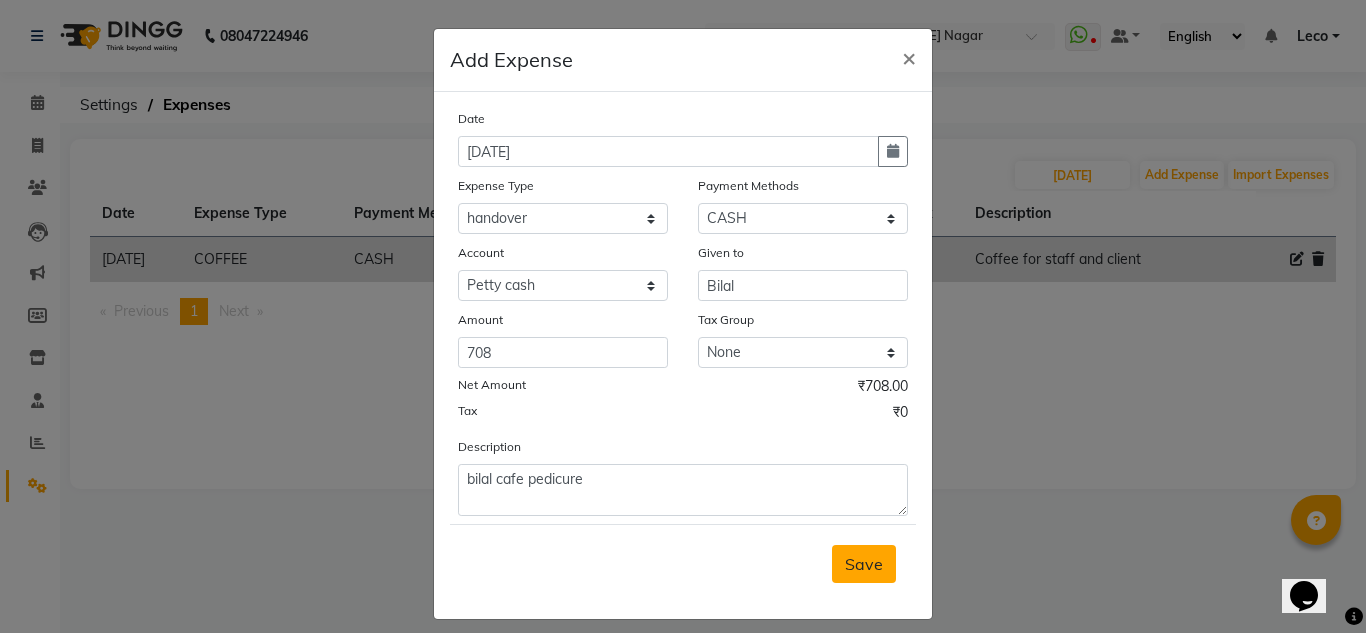 click on "Save" at bounding box center (864, 564) 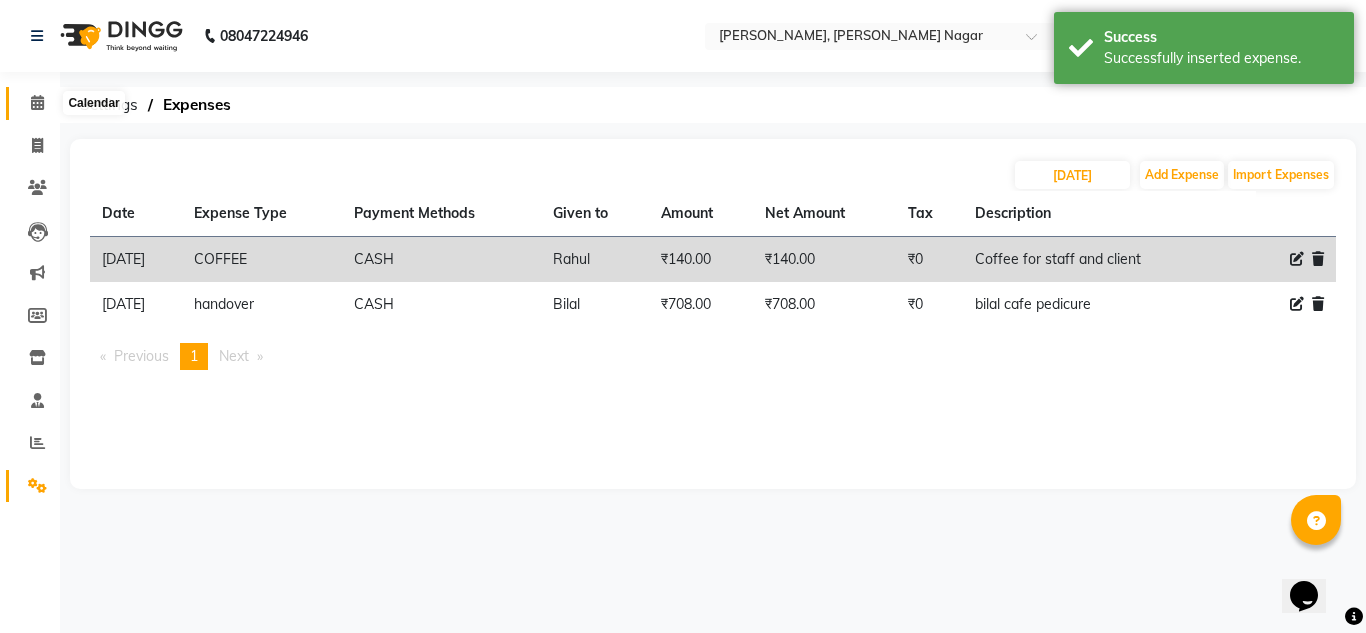 click 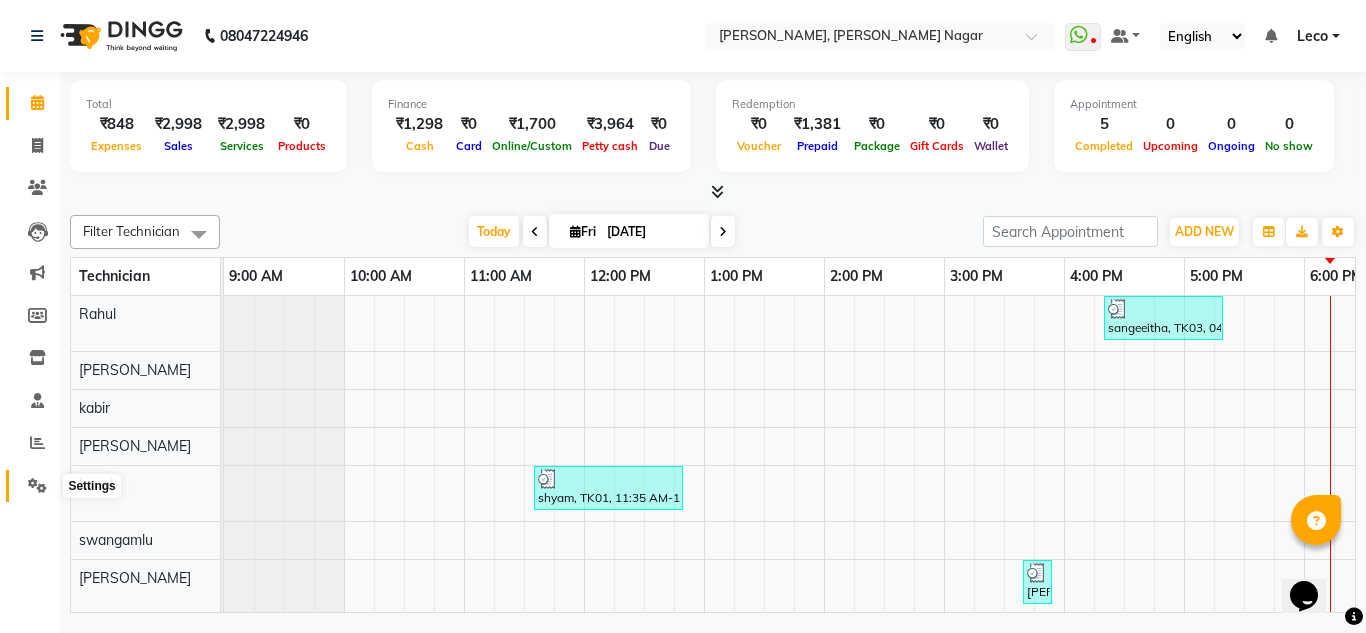 click 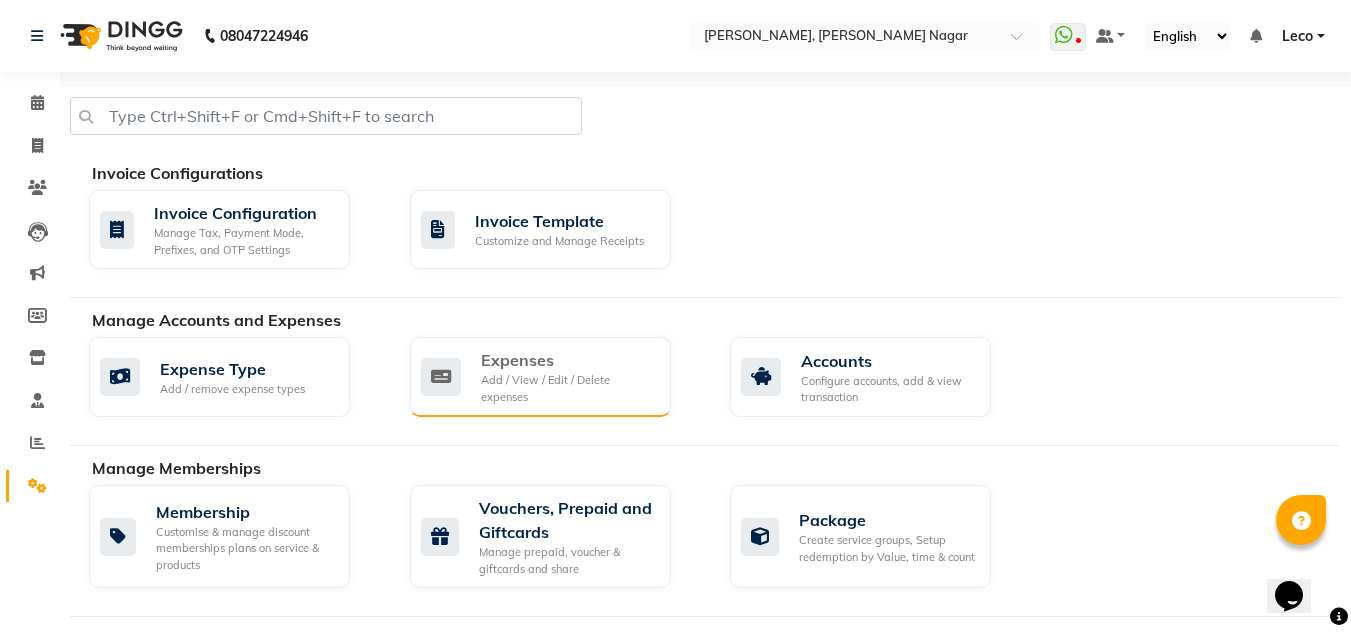 click on "Expenses" 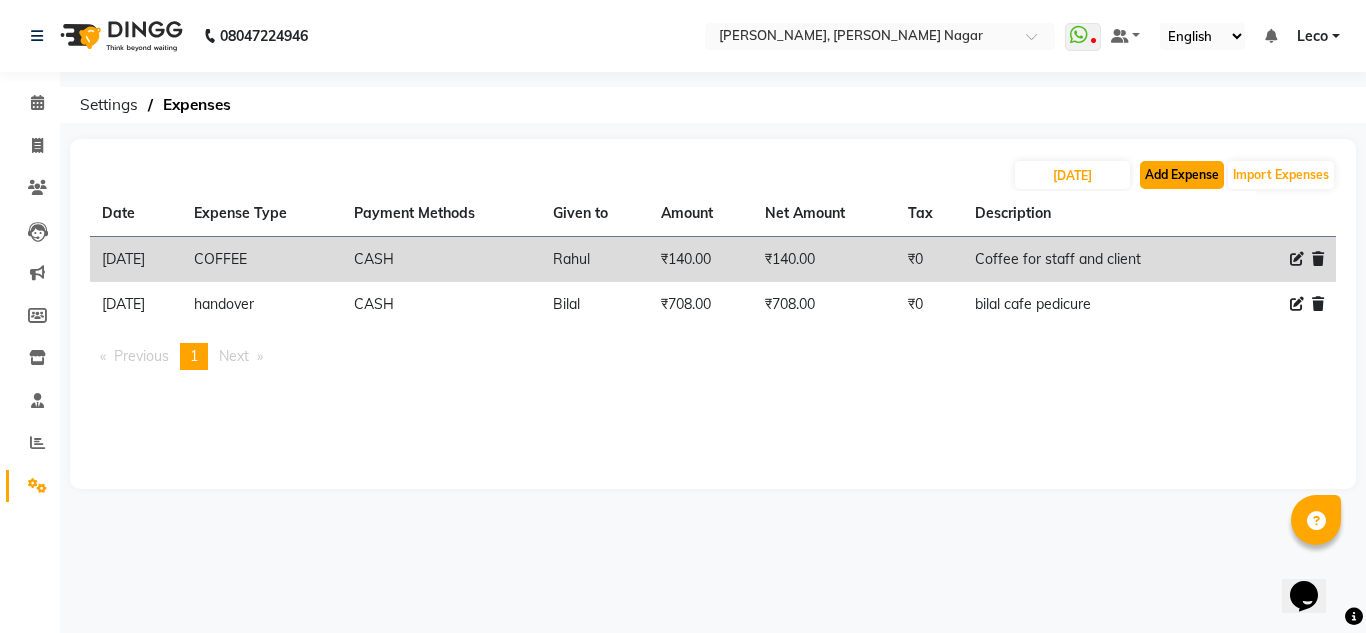 click on "Add Expense" 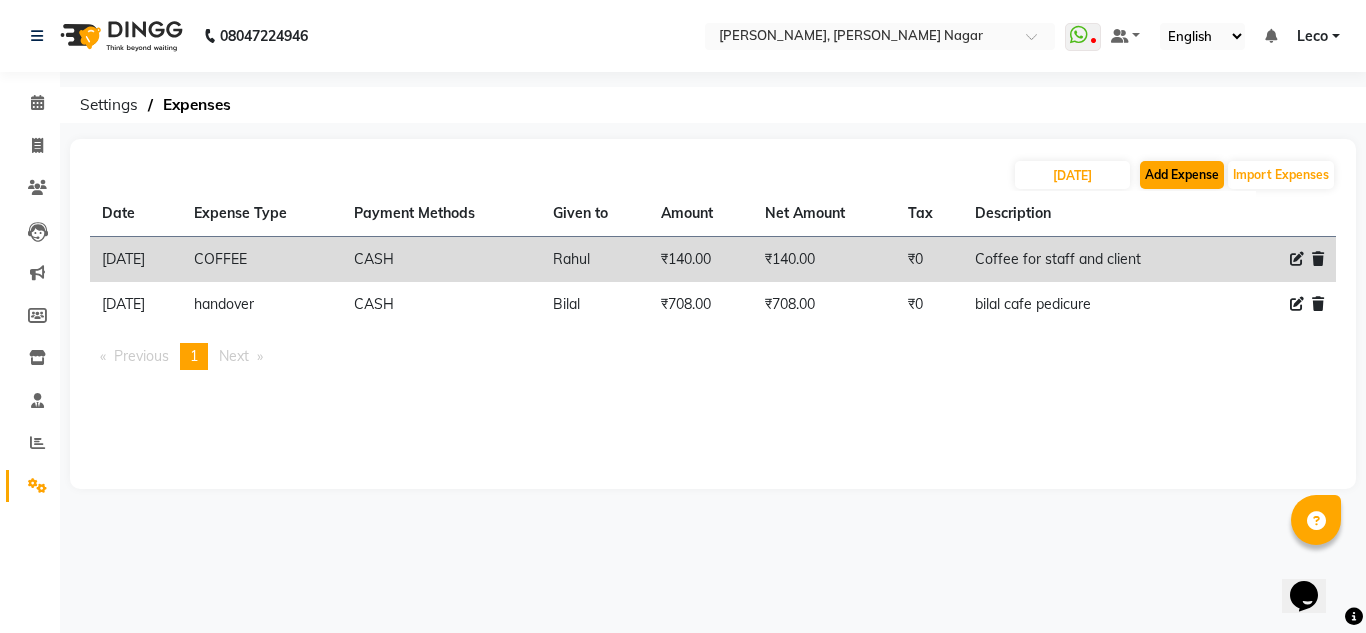 select on "1" 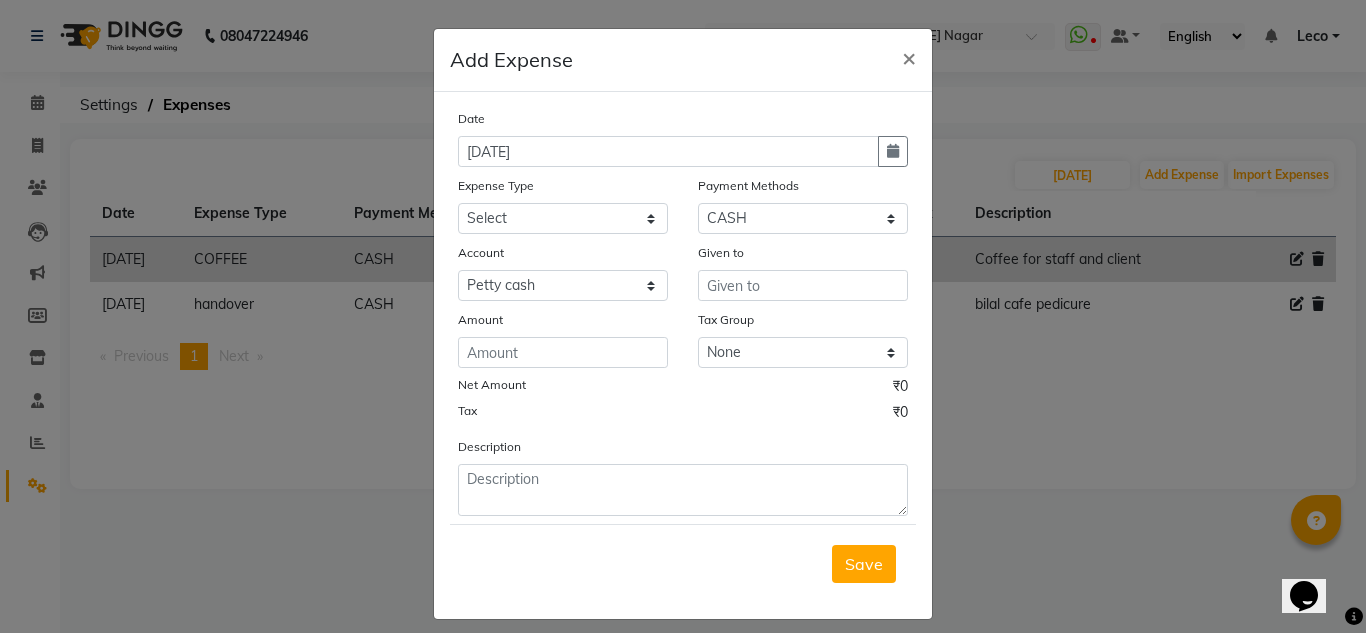 click on "Add Expense  × Date [DATE] Expense Type Select acetone Advance Salary bank deposite BBMP Beauty products Bed charges BIRTHDAY CAKE Bonus [PERSON_NAME] CASH EXPENSE VOUCHER Cash handover Client Refreshment coconut water for clients COFFEE coffee powder Commission Conveyance Cotton Courier decoration Diesel for generator Donation Drinking Water Electricity Eyelashes return Face mask floor cleaner flowers daily garbage generator diesel green tea GST handover HANDWASH House Keeping Material House keeping Salary Incentive Internet Bill juice LAUNDRY Maintainance Marketing Medical Membership Milk Milk miscelleneous Naturals salon NEWSPAPER O T Other Pantry PETROL Phone Bill Plants plumber pooja items Porter priest Product Purchase product return Product sale puja items RAPIDO Refund Rent Shop Rent Staff Accommodation Royalty Salary Staff cab charges Staff dinner Staff Flight Ticket Staff  Hiring from another Branch Staff Snacks Stationary sugar sweets TEAM DINNER TIPS Tissue [DEMOGRAPHIC_DATA] Utilities Water Bottle GST" 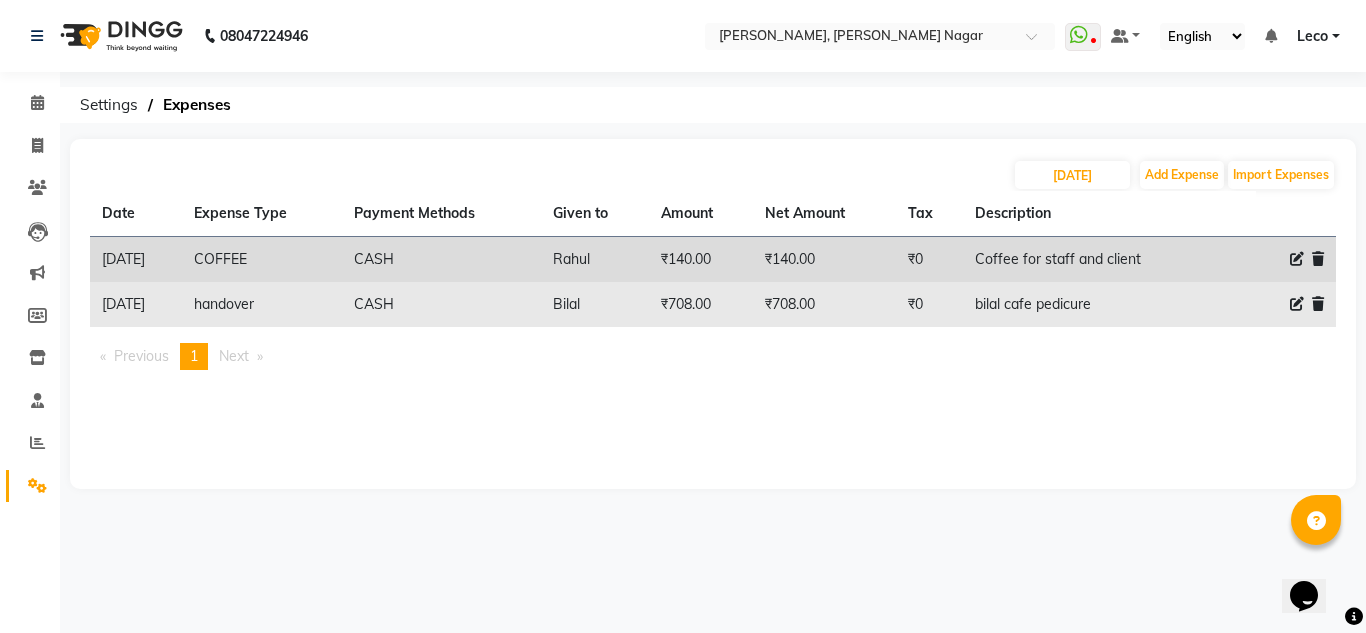 click 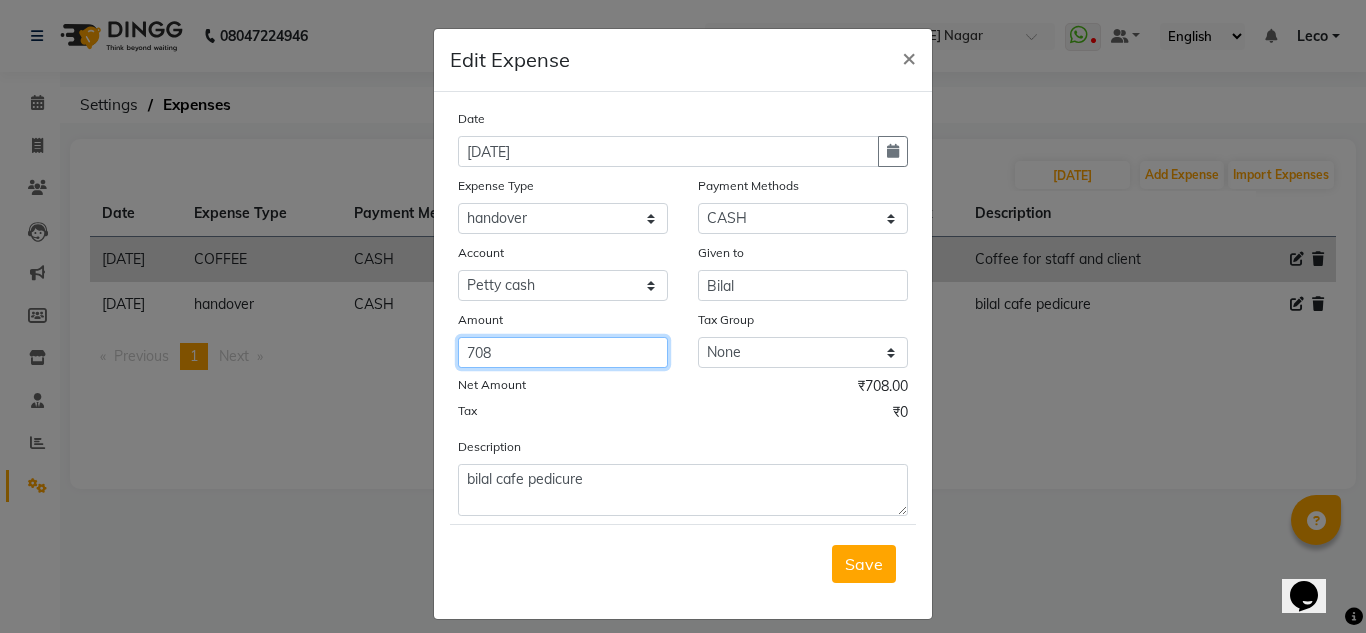 click on "708" 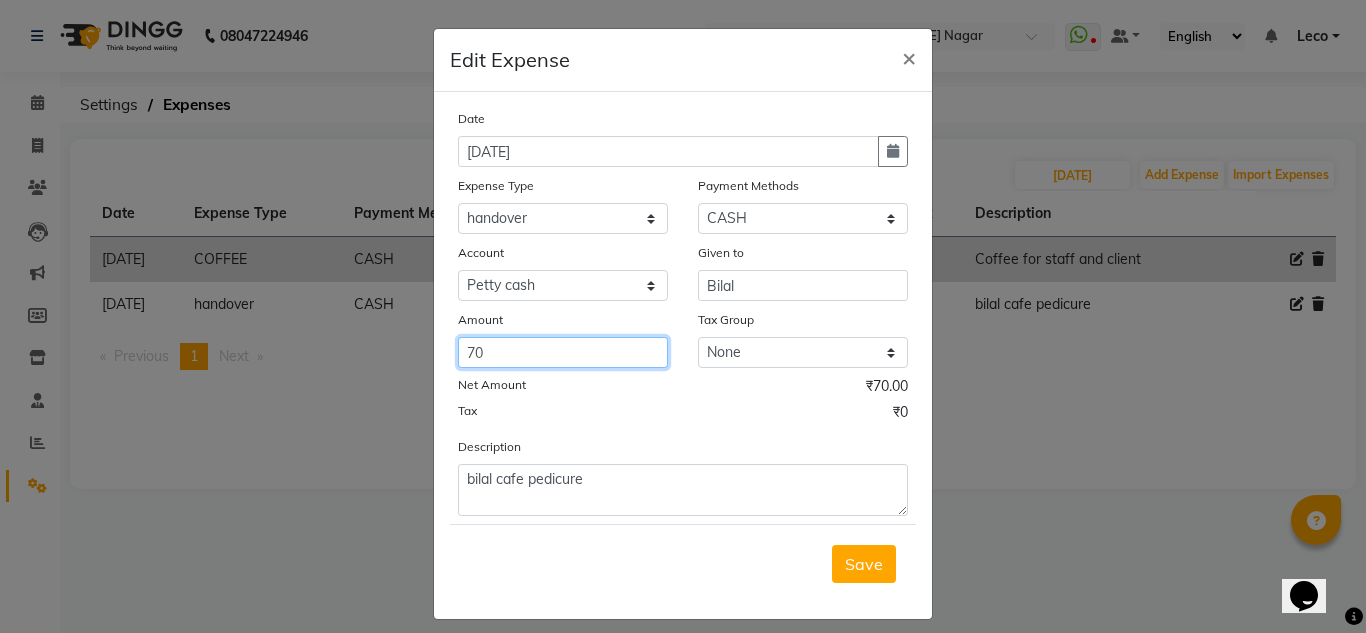 type on "7" 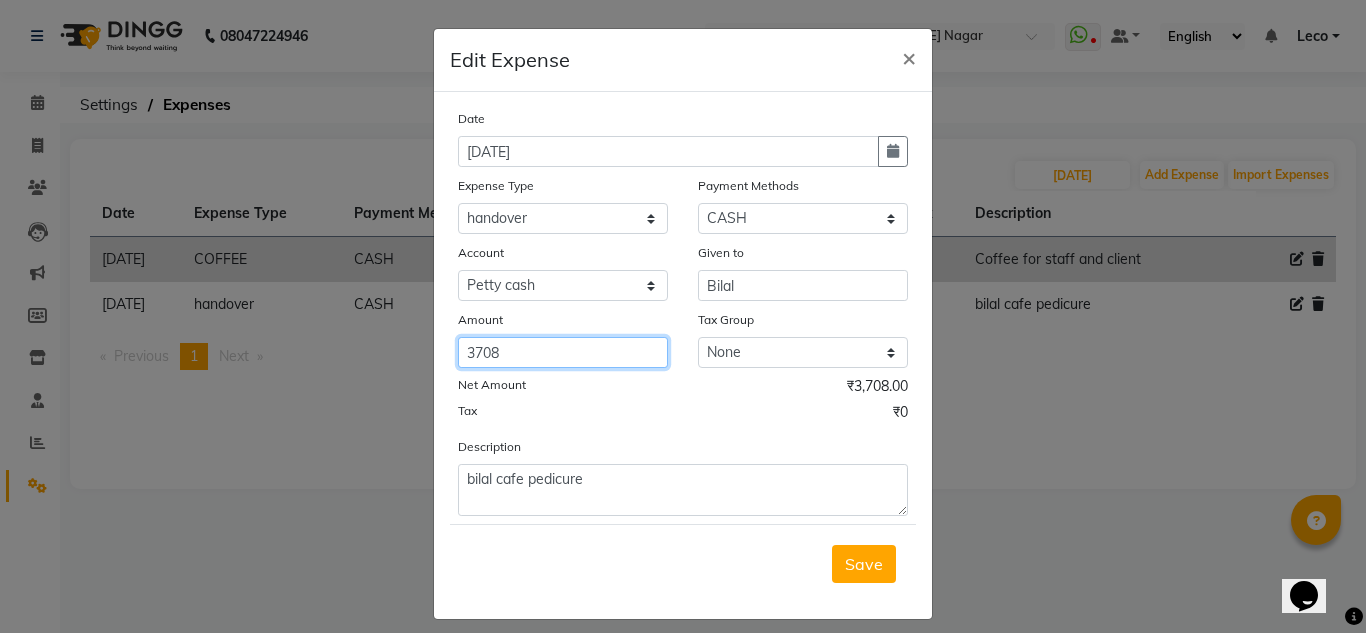 type on "3708" 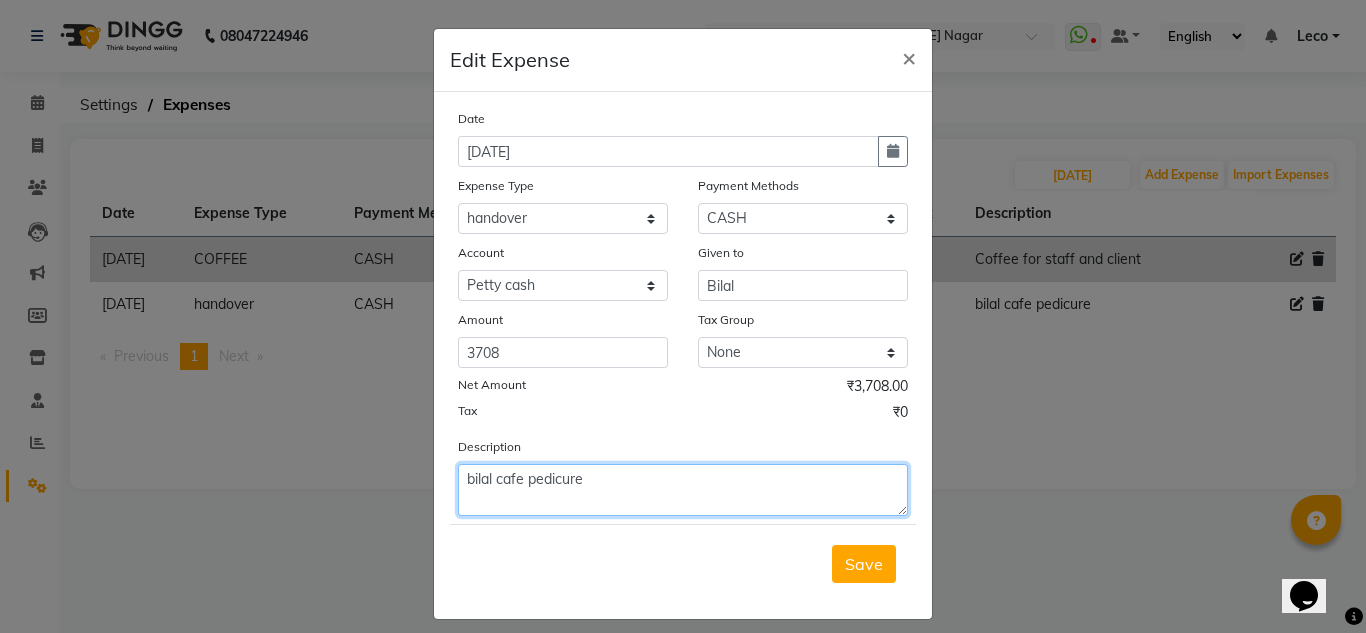 click on "bilal cafe pedicure" 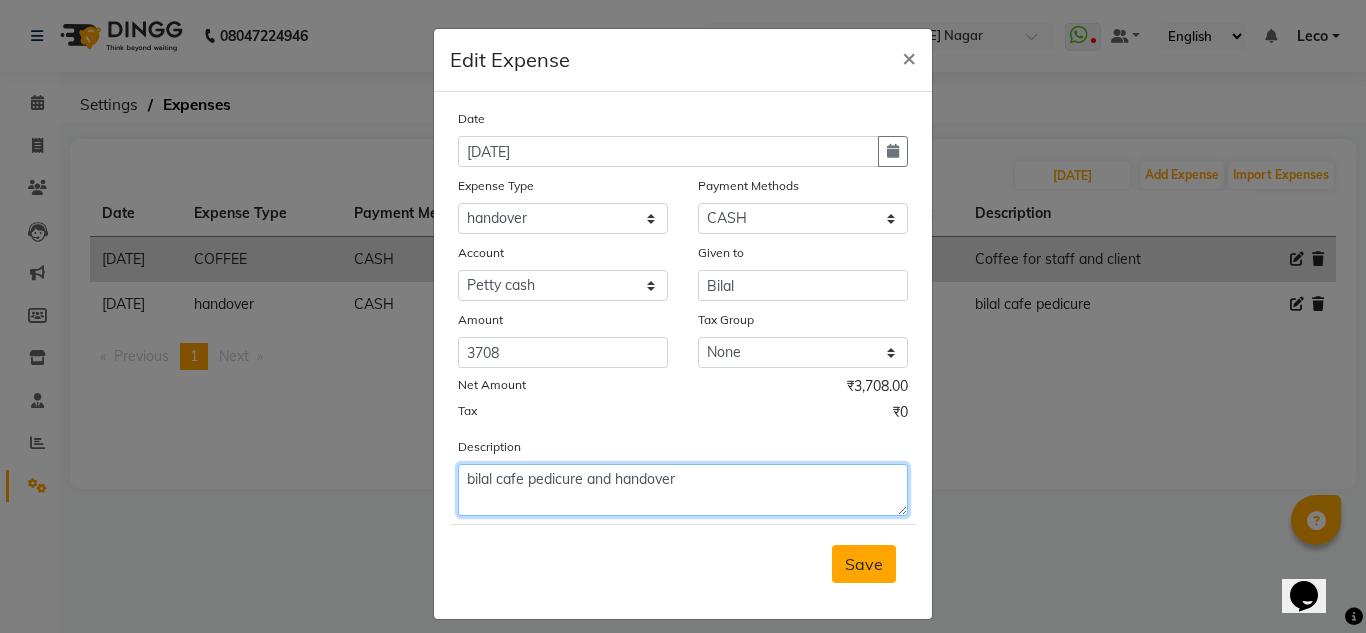 type on "bilal cafe pedicure and handover" 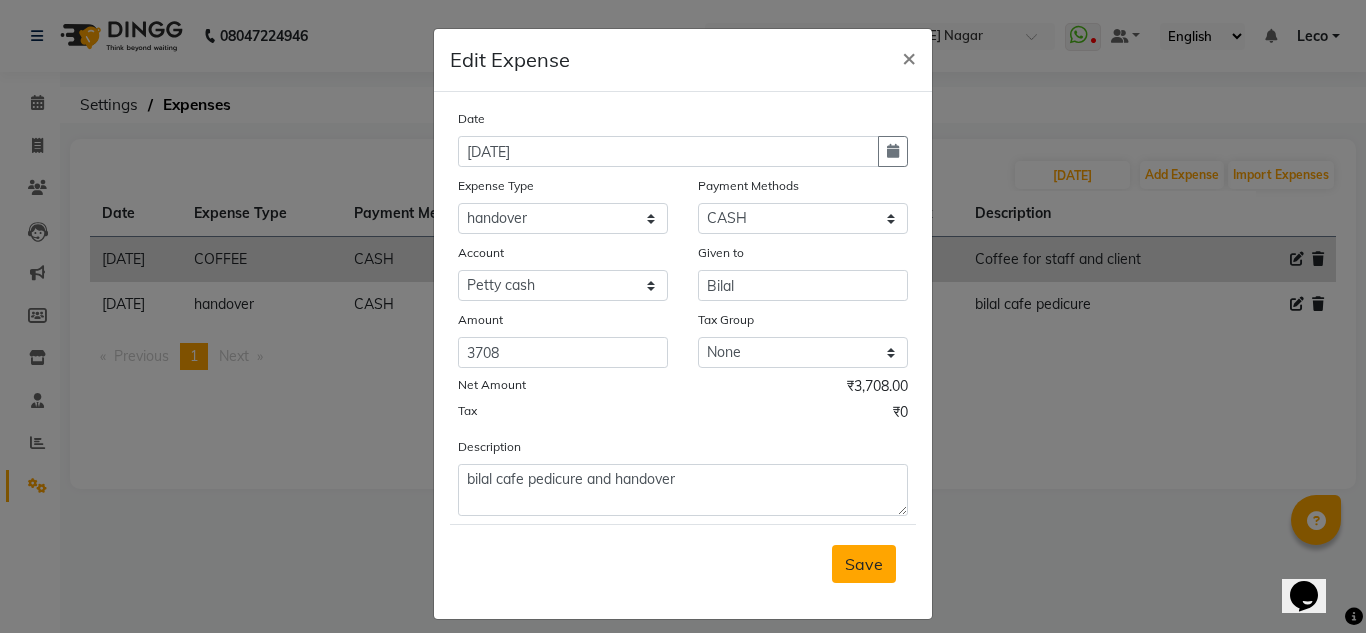click on "Save" at bounding box center (864, 564) 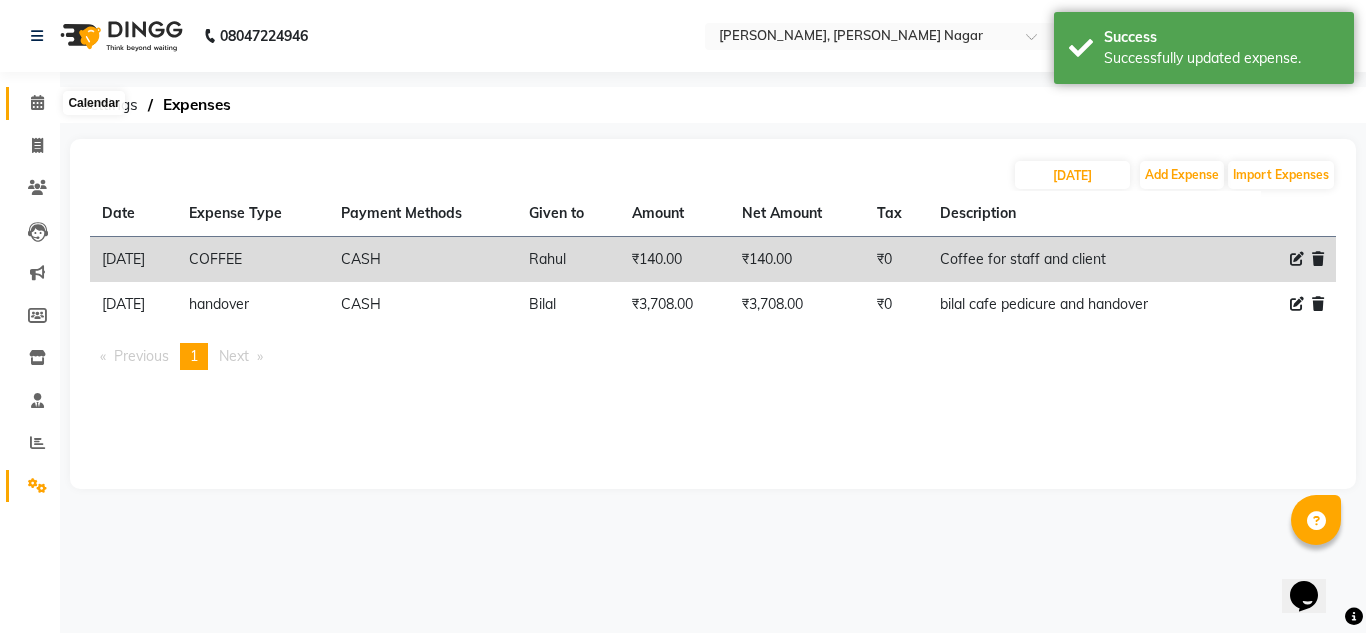 click 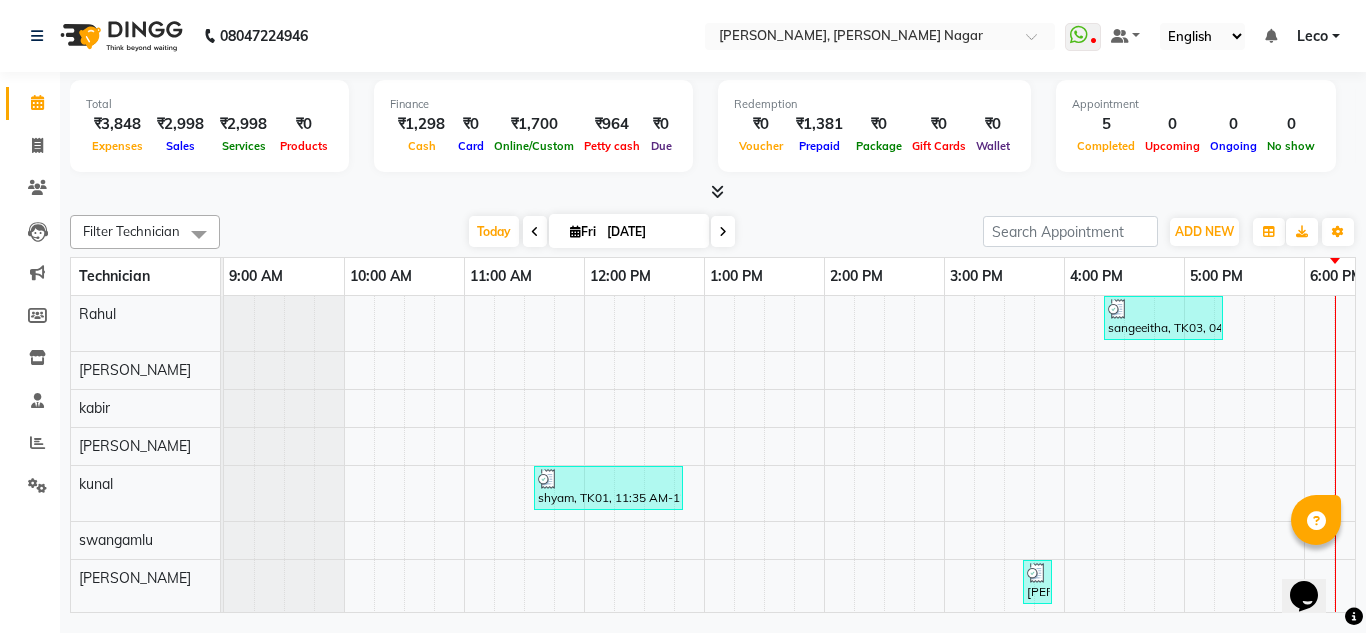 scroll, scrollTop: 0, scrollLeft: 444, axis: horizontal 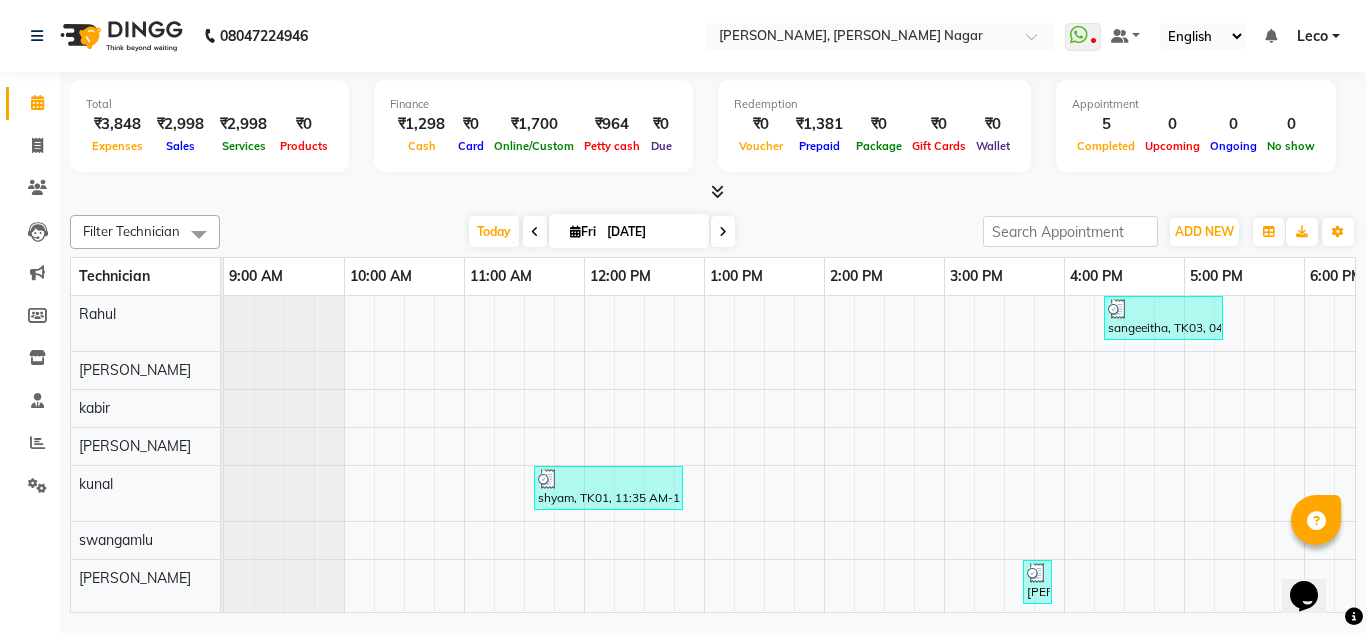 click at bounding box center [723, 232] 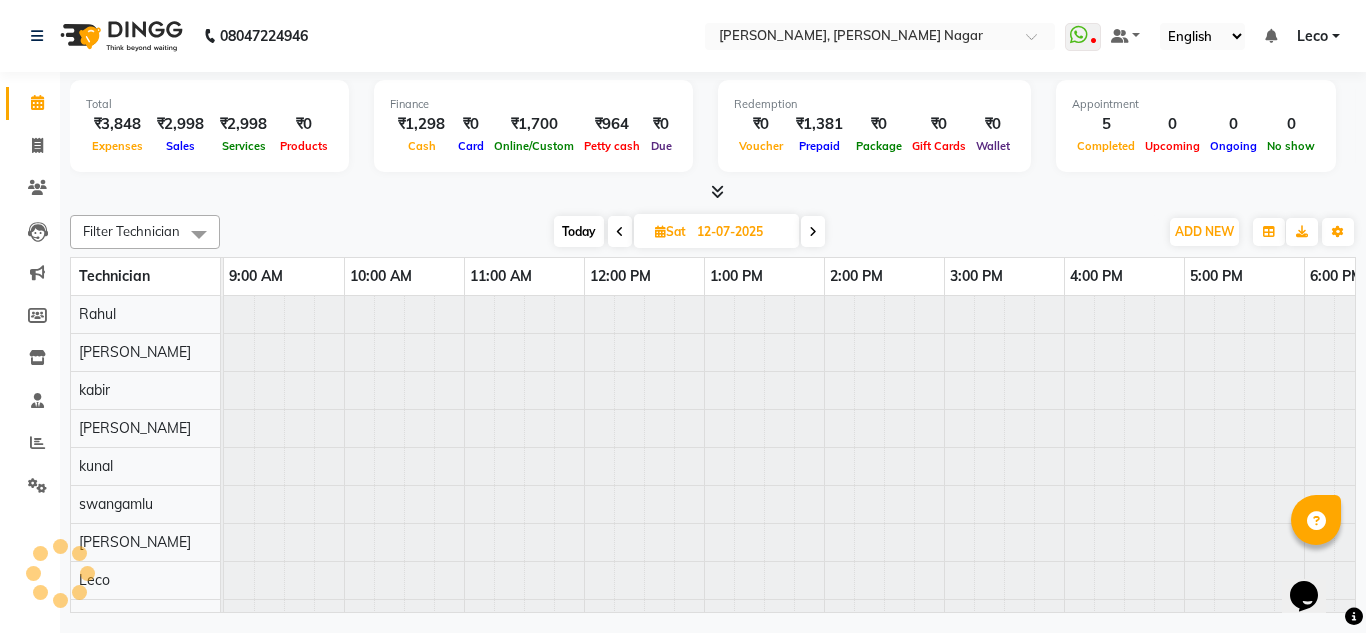 scroll, scrollTop: 0, scrollLeft: 429, axis: horizontal 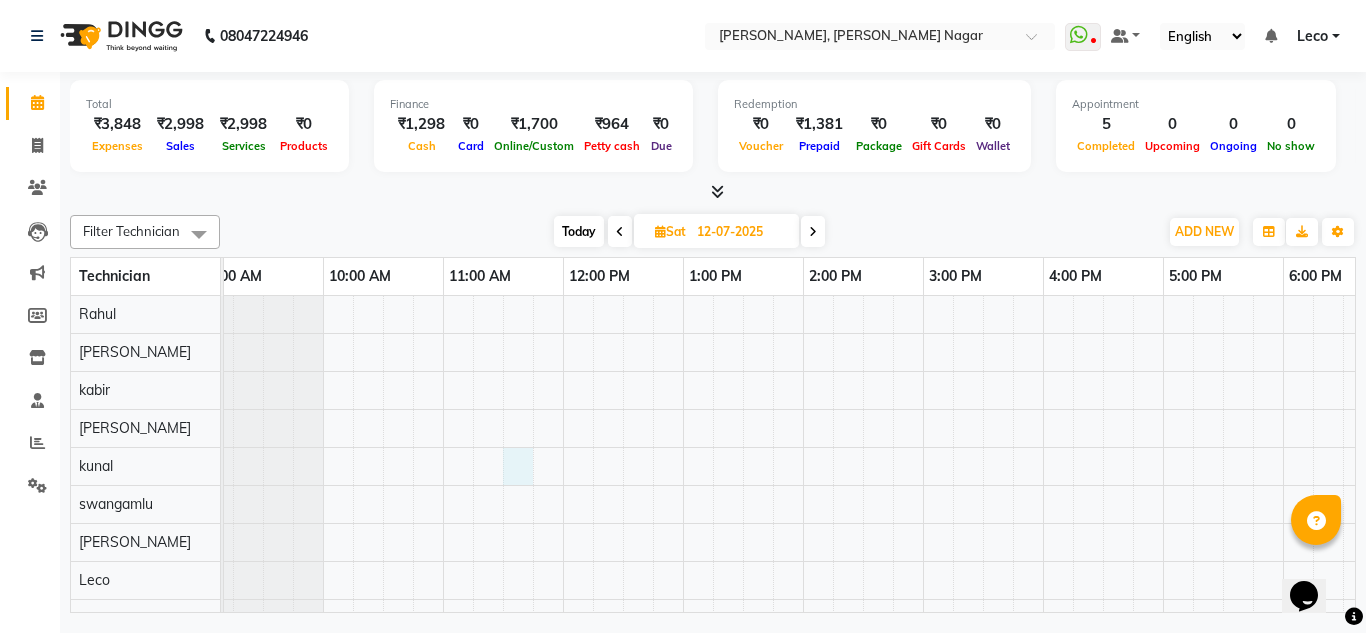 click at bounding box center [983, 466] 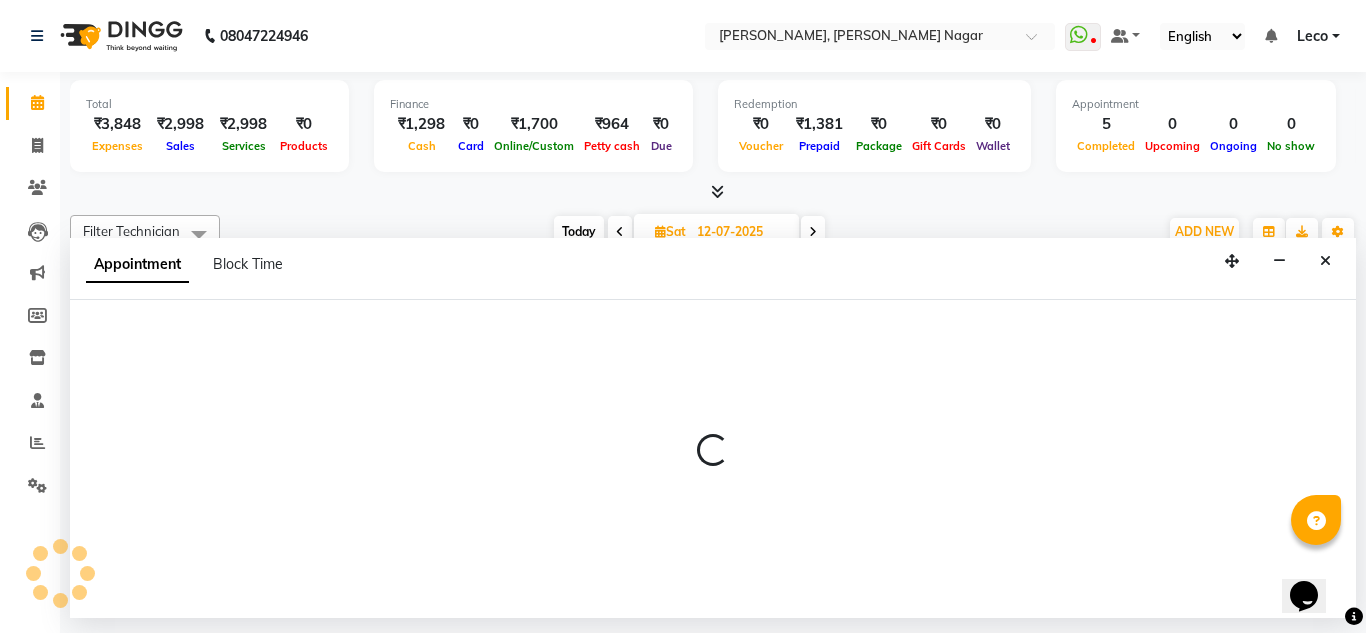 select on "81675" 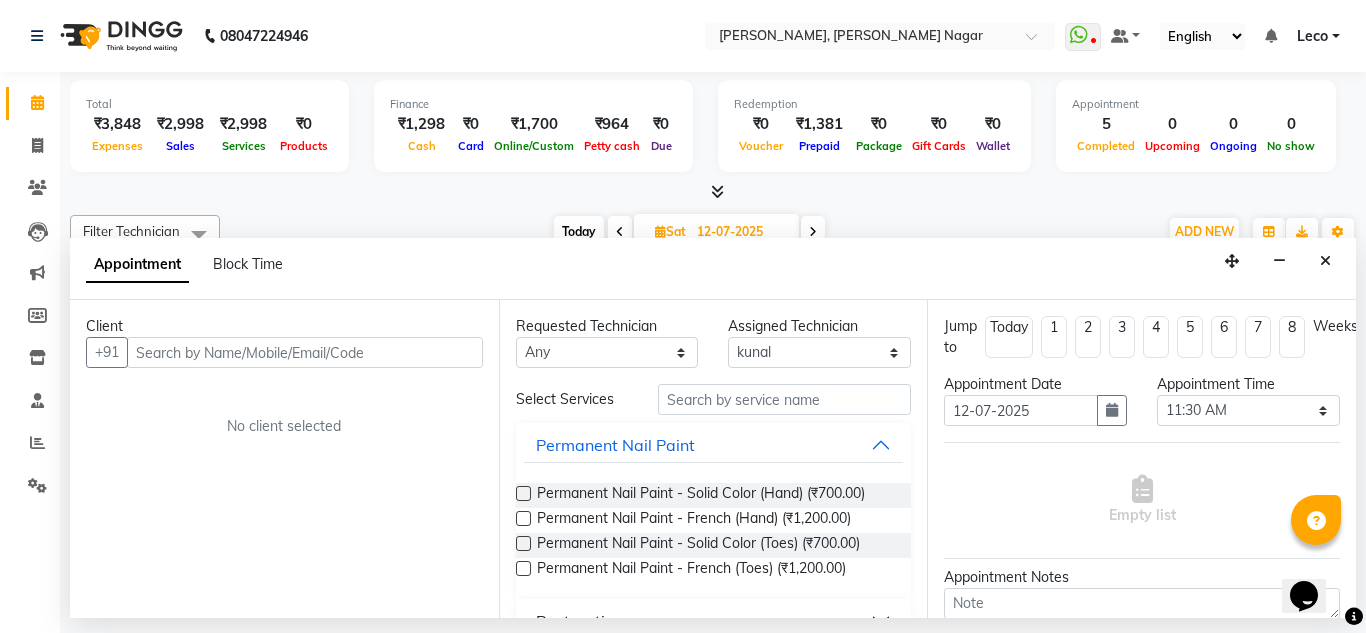 click at bounding box center (305, 352) 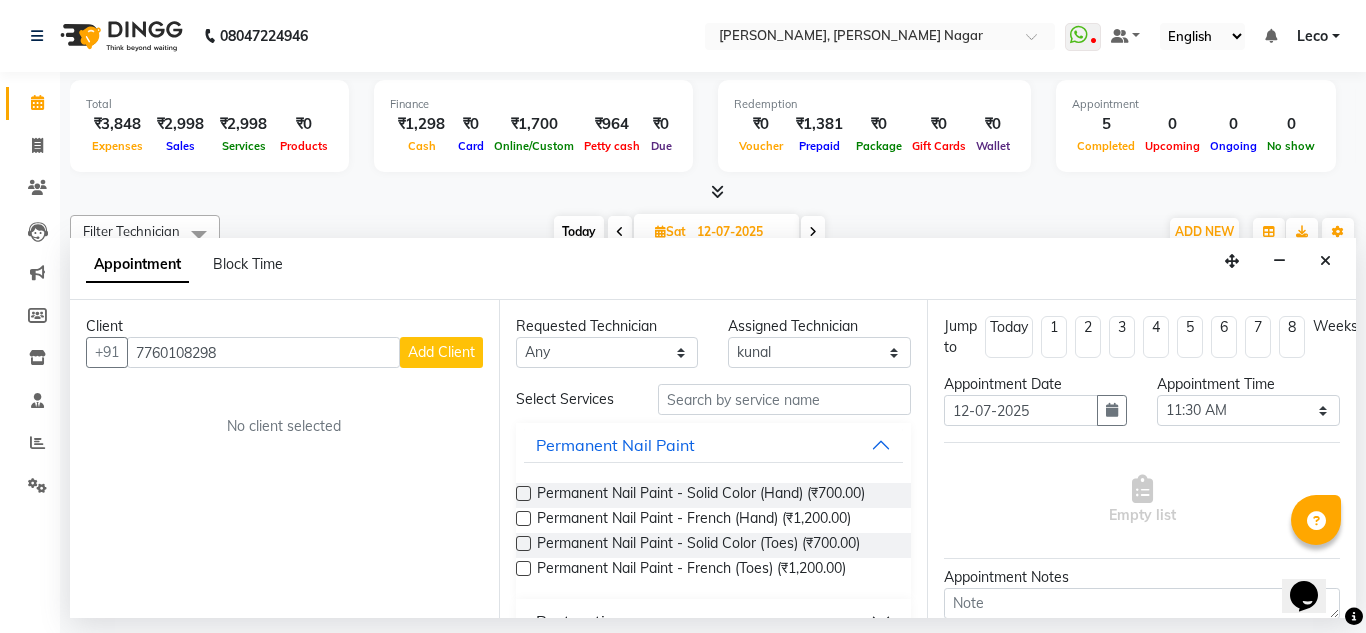 type on "7760108298" 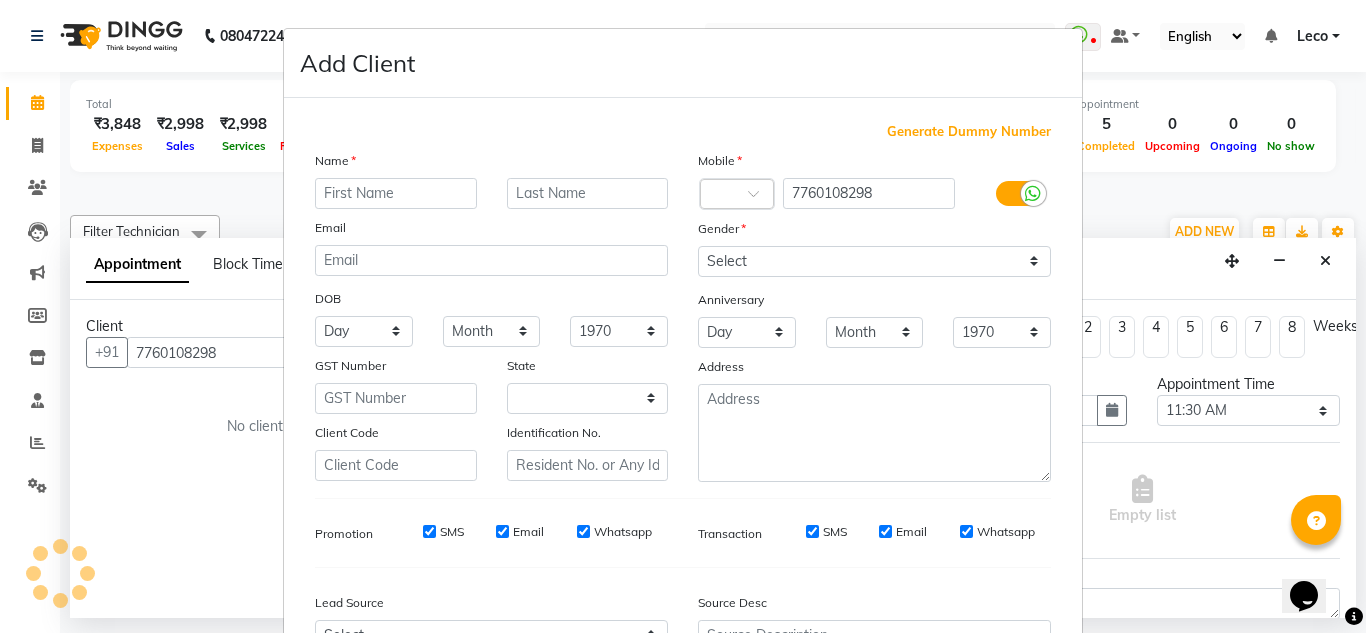 select on "21" 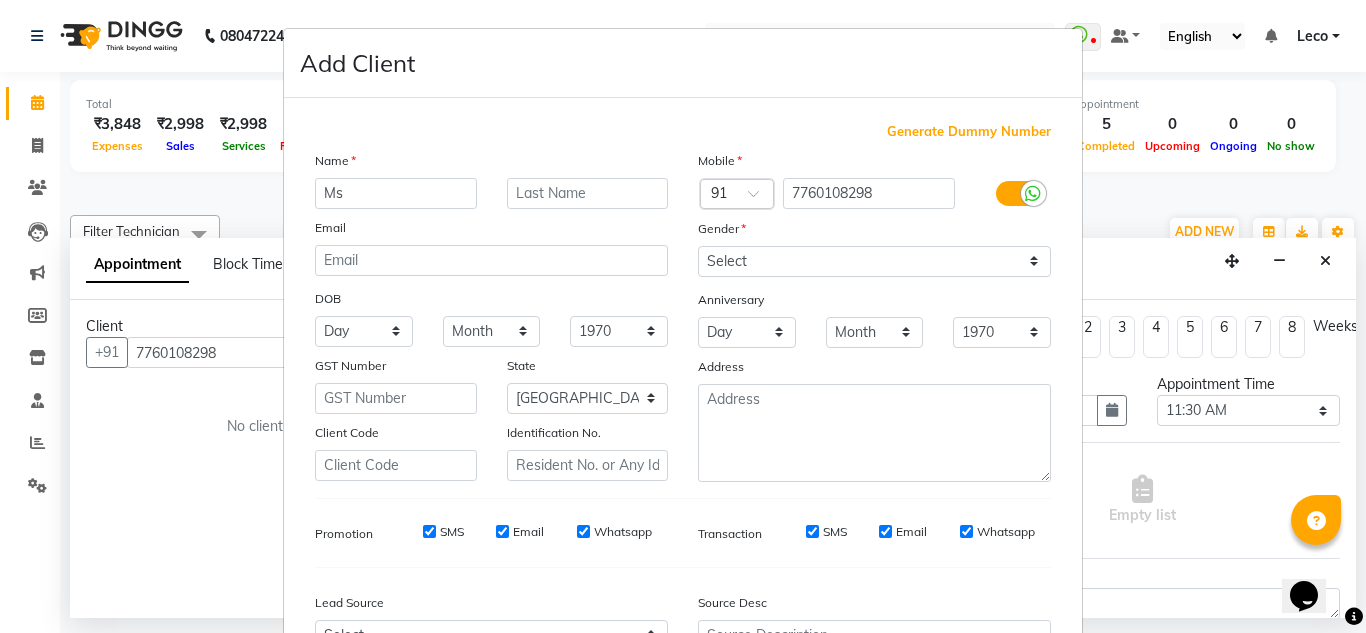 type on "Ms" 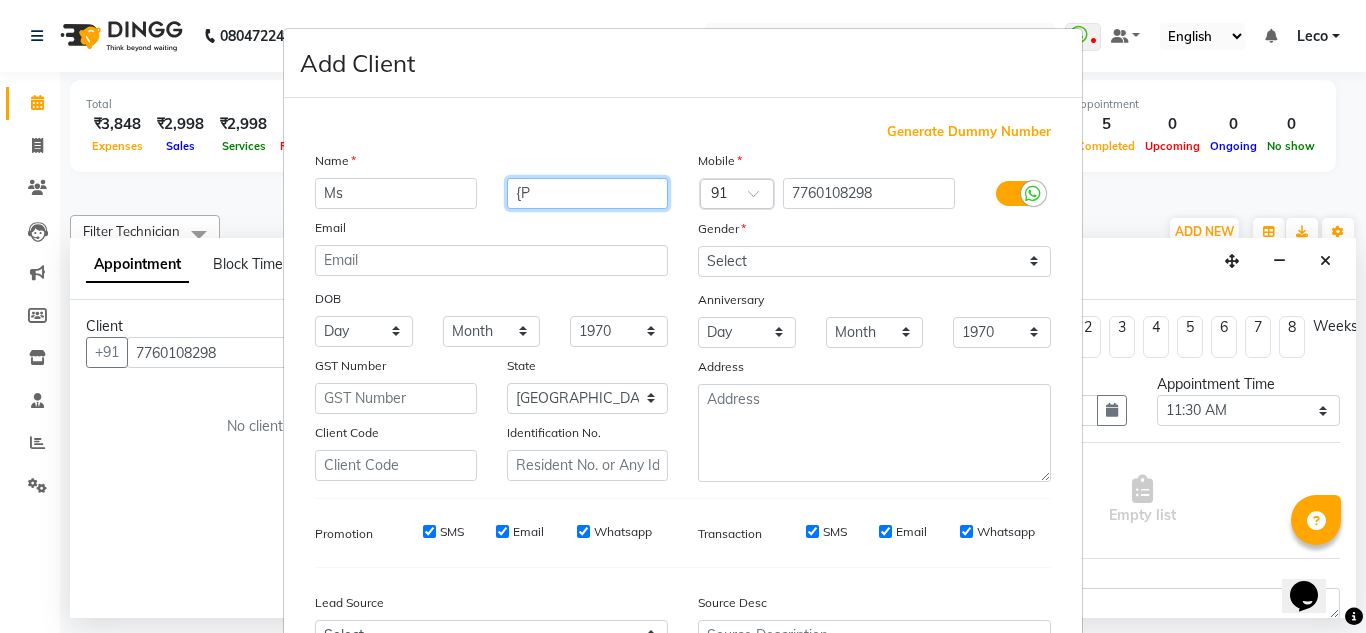 type on "{" 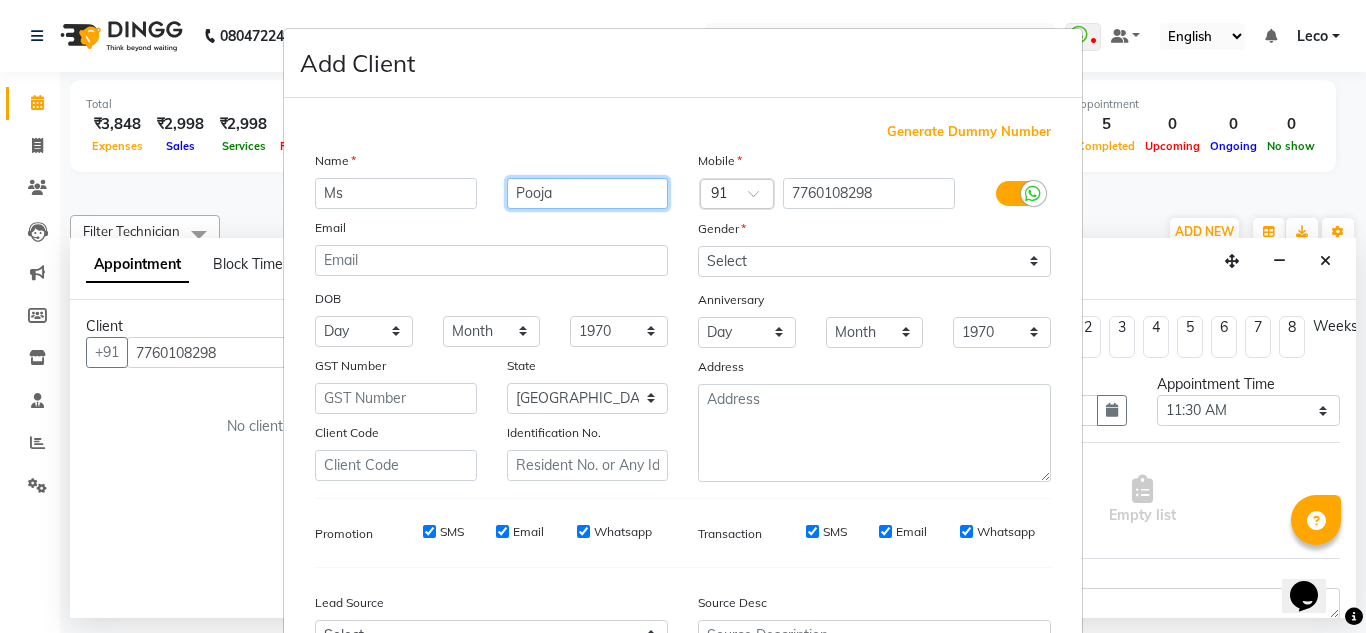 type on "Pooja" 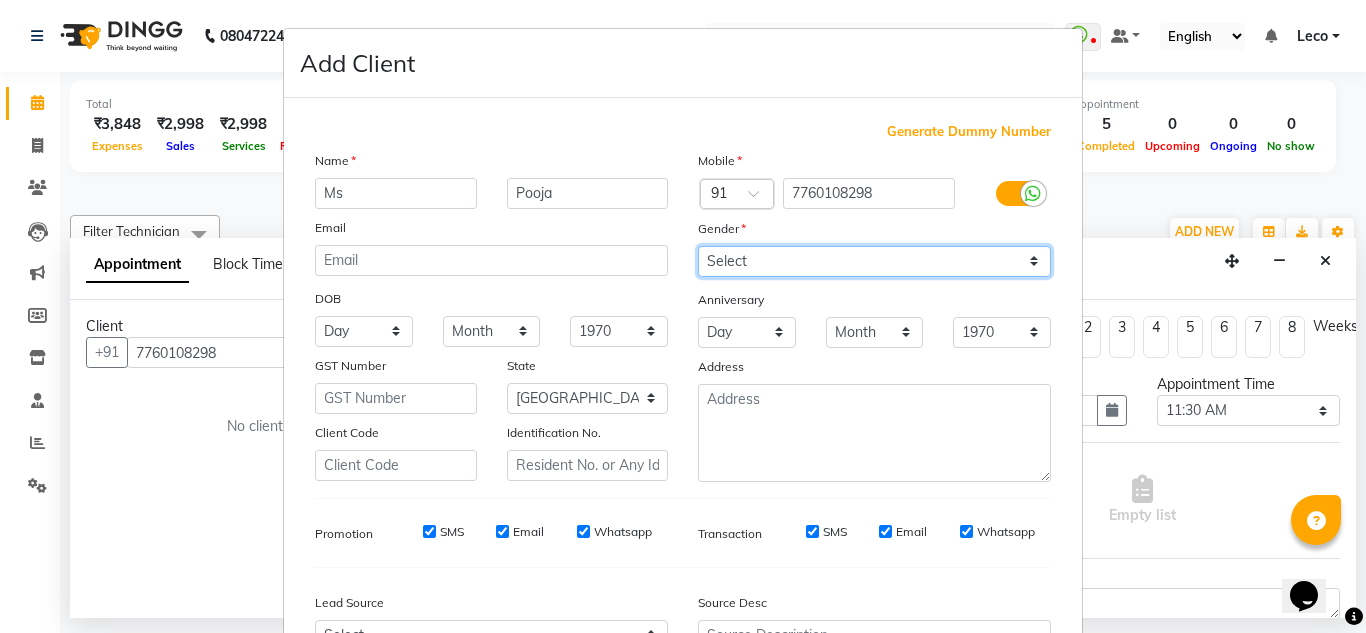 click on "Select [DEMOGRAPHIC_DATA] [DEMOGRAPHIC_DATA] Other Prefer Not To Say" at bounding box center [874, 261] 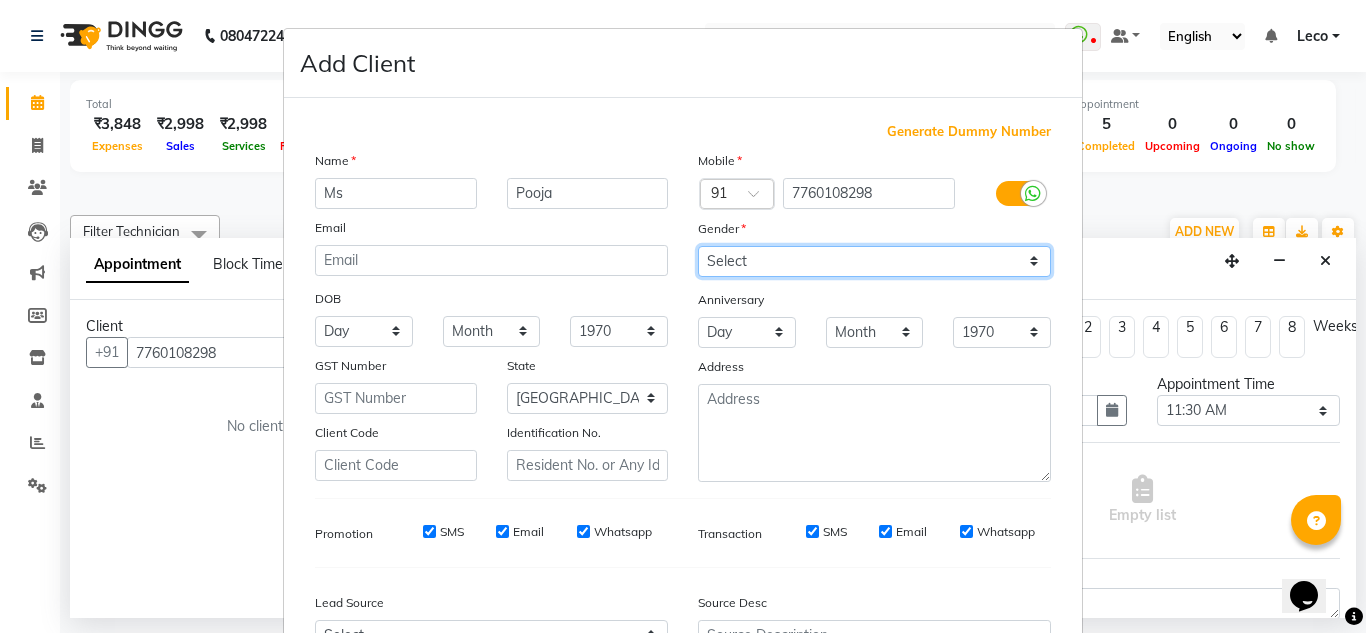 select on "[DEMOGRAPHIC_DATA]" 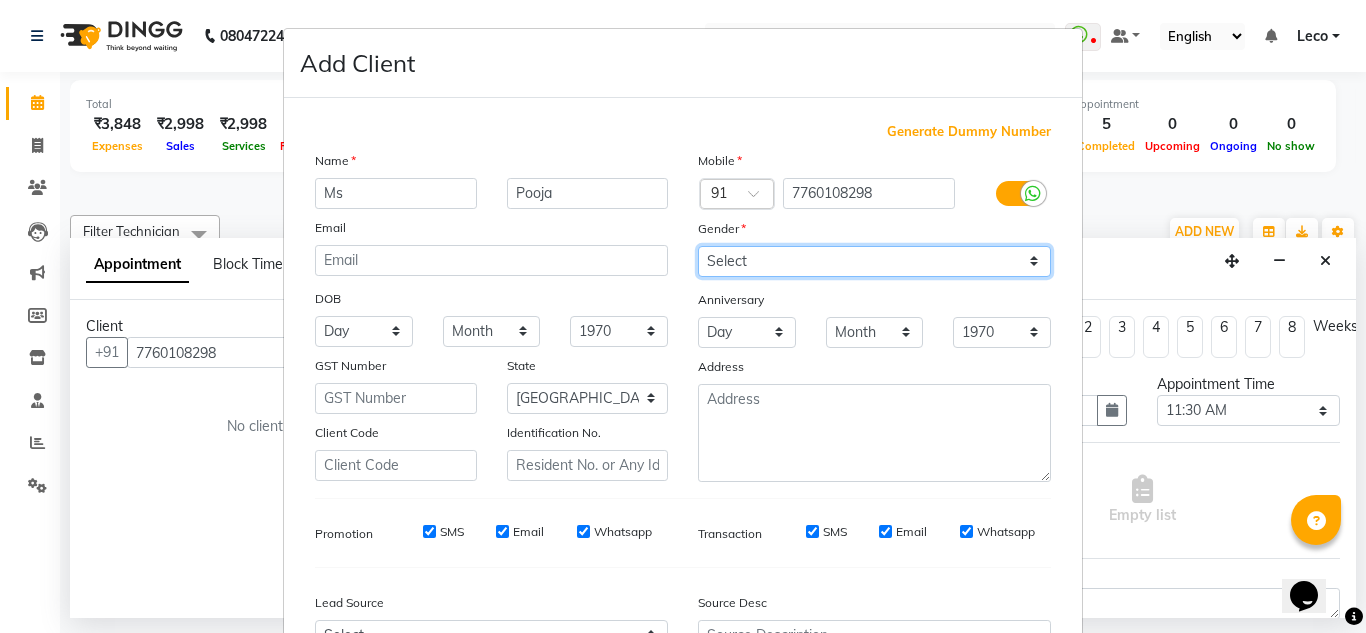 click on "Select [DEMOGRAPHIC_DATA] [DEMOGRAPHIC_DATA] Other Prefer Not To Say" at bounding box center [874, 261] 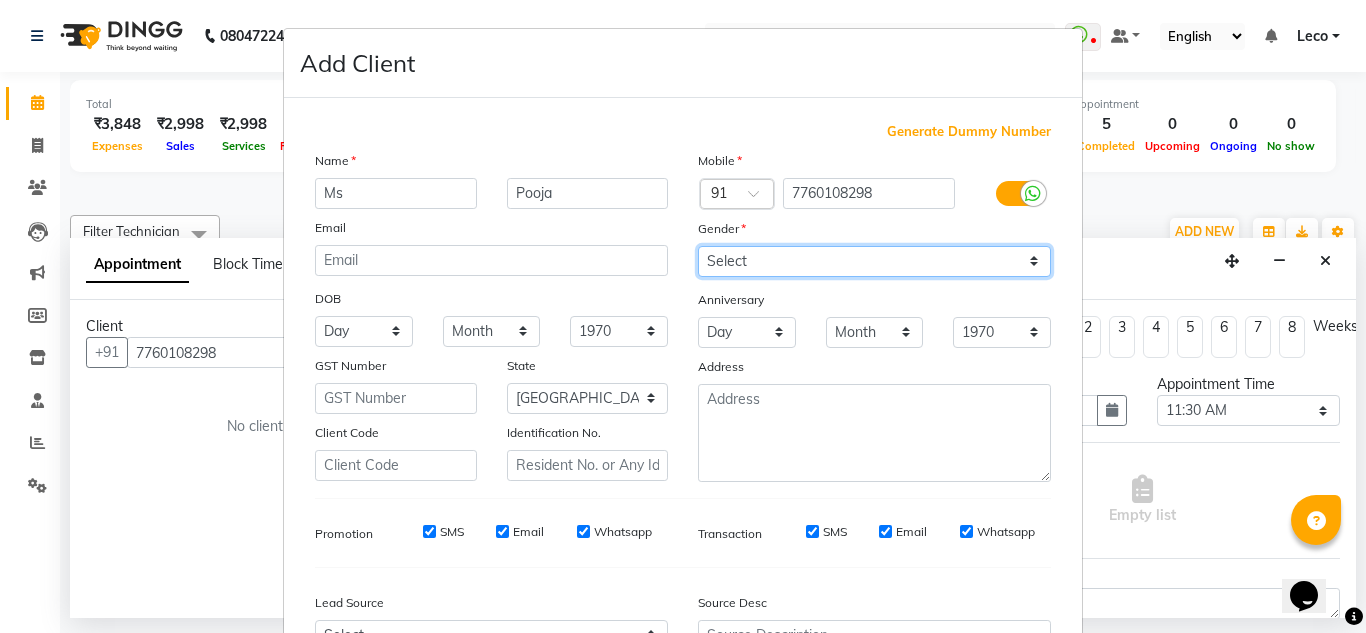 scroll, scrollTop: 216, scrollLeft: 0, axis: vertical 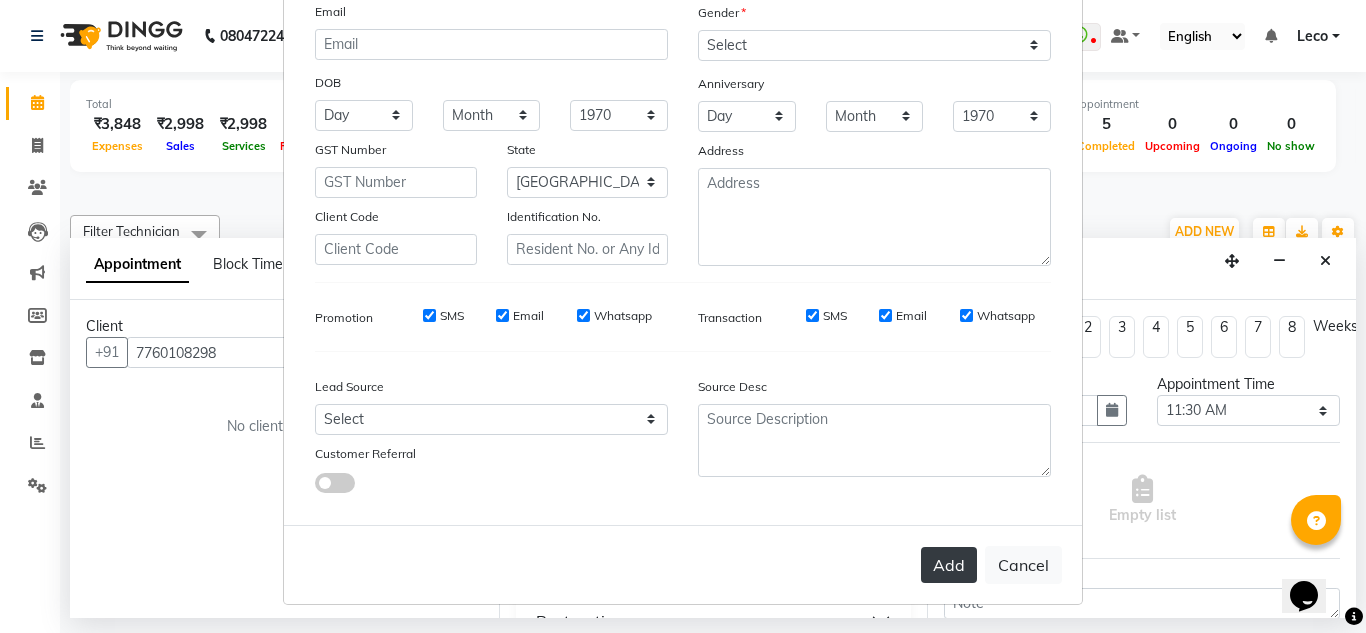 click on "Add" at bounding box center [949, 565] 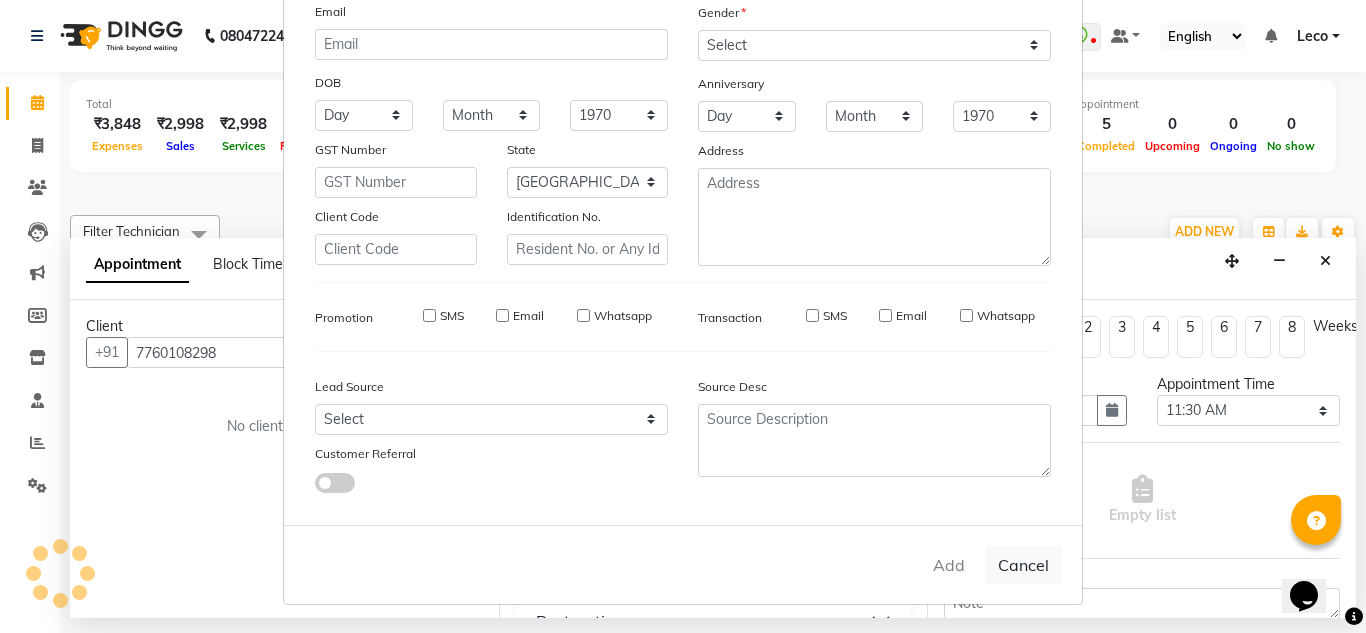 type 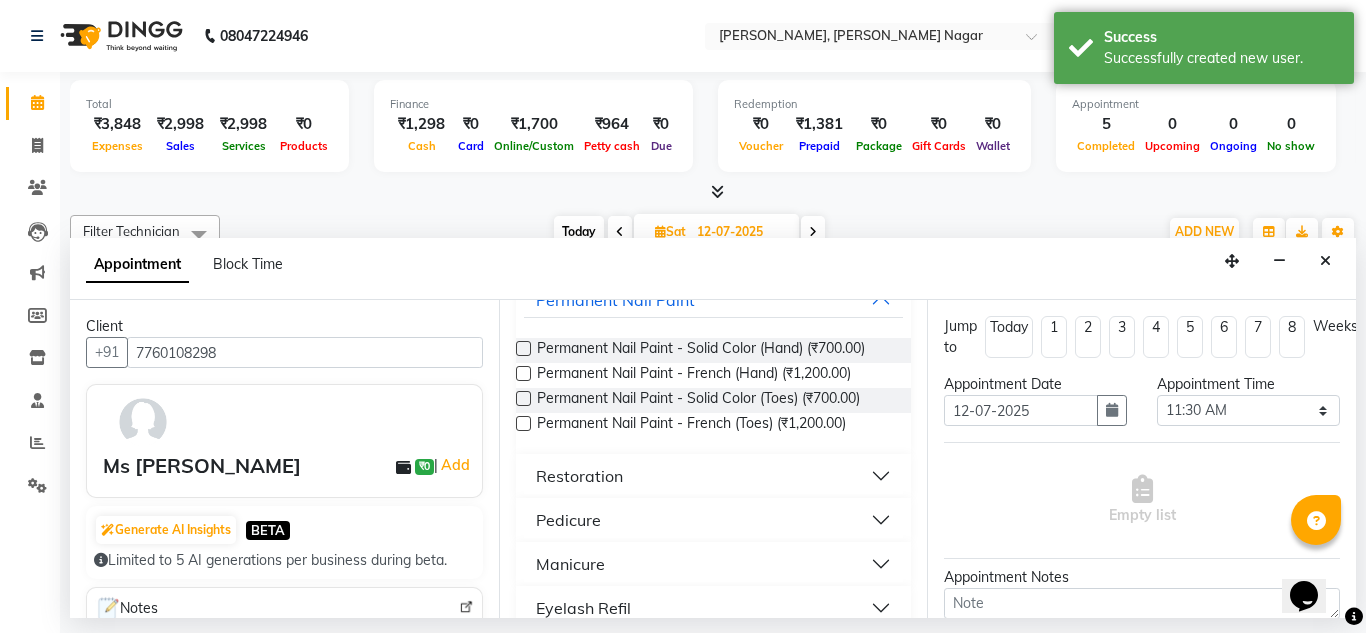 scroll, scrollTop: 0, scrollLeft: 0, axis: both 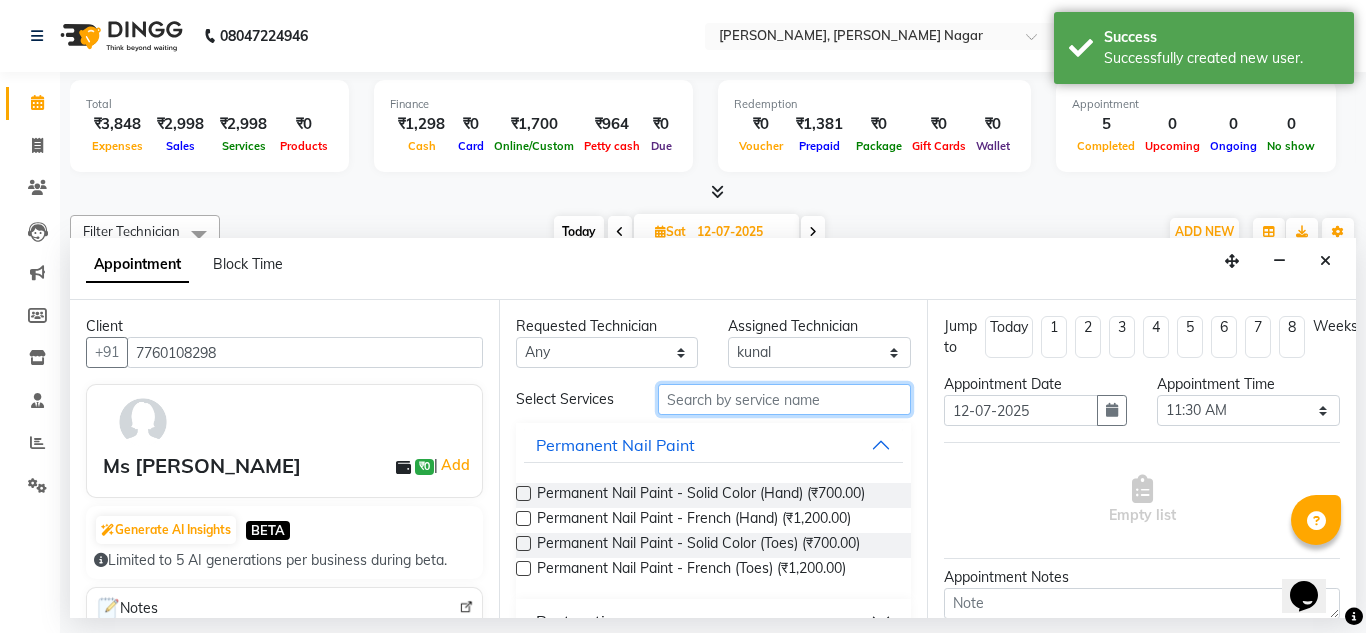 click at bounding box center (785, 399) 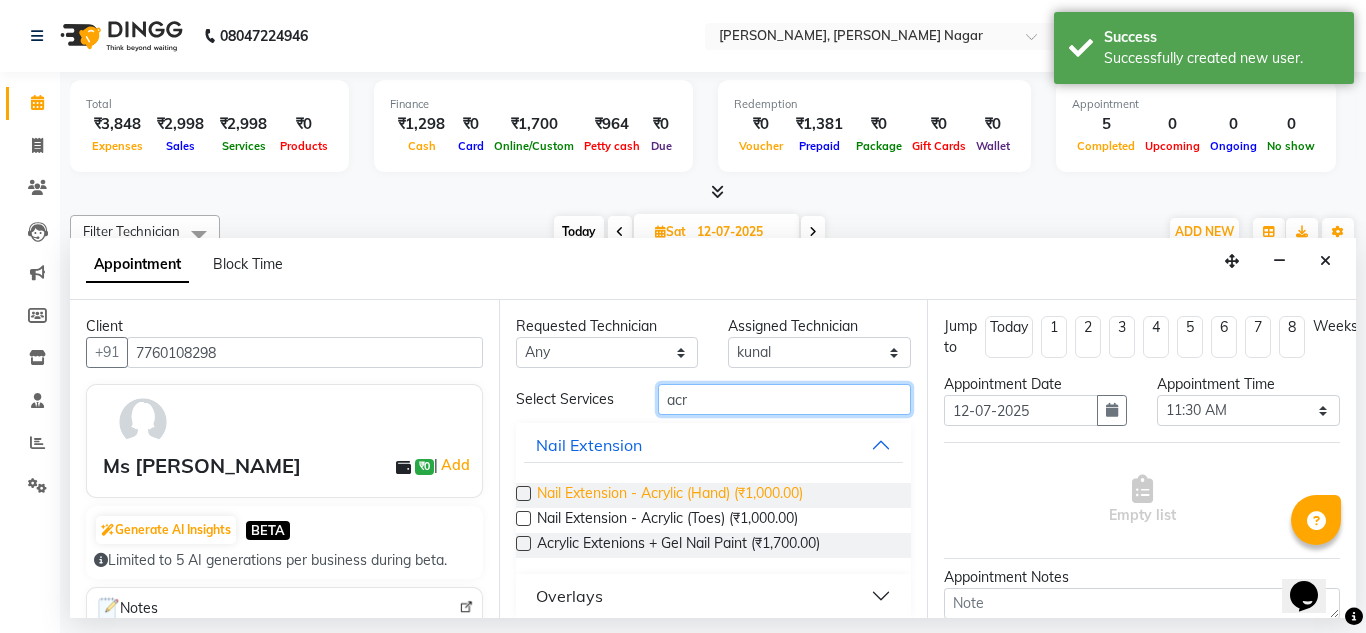 type on "acr" 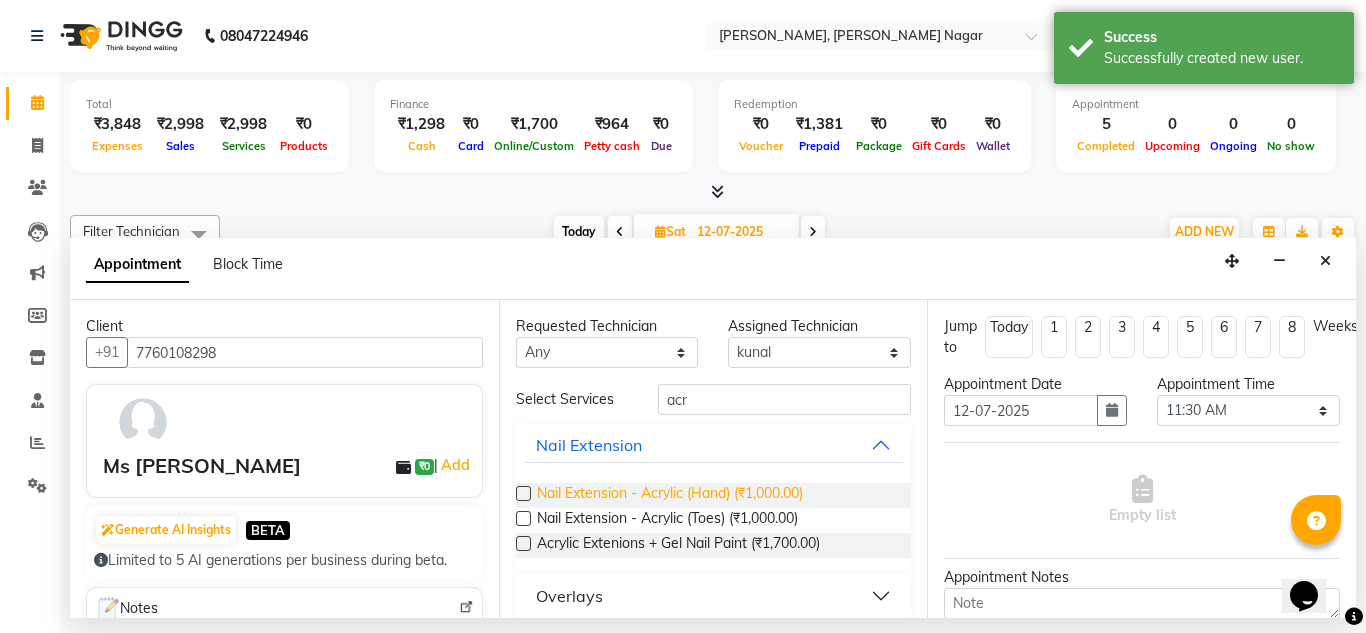 click on "Nail Extension - Acrylic (Hand) (₹1,000.00)" at bounding box center (670, 495) 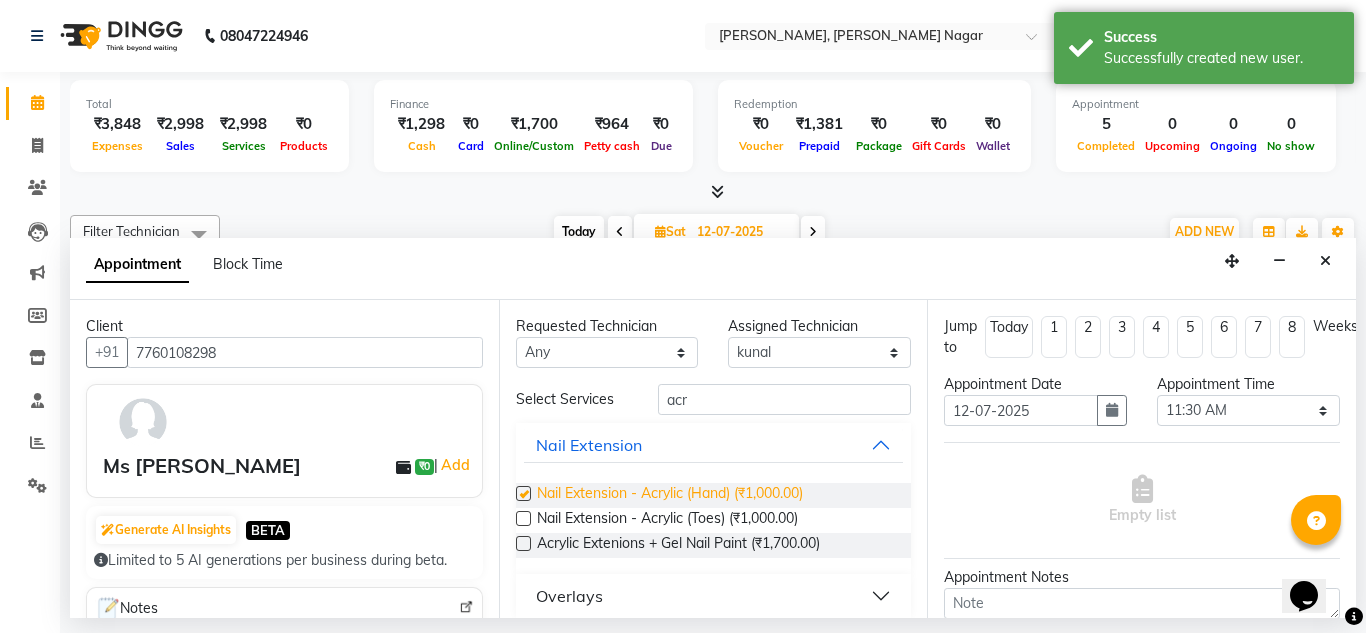 checkbox on "false" 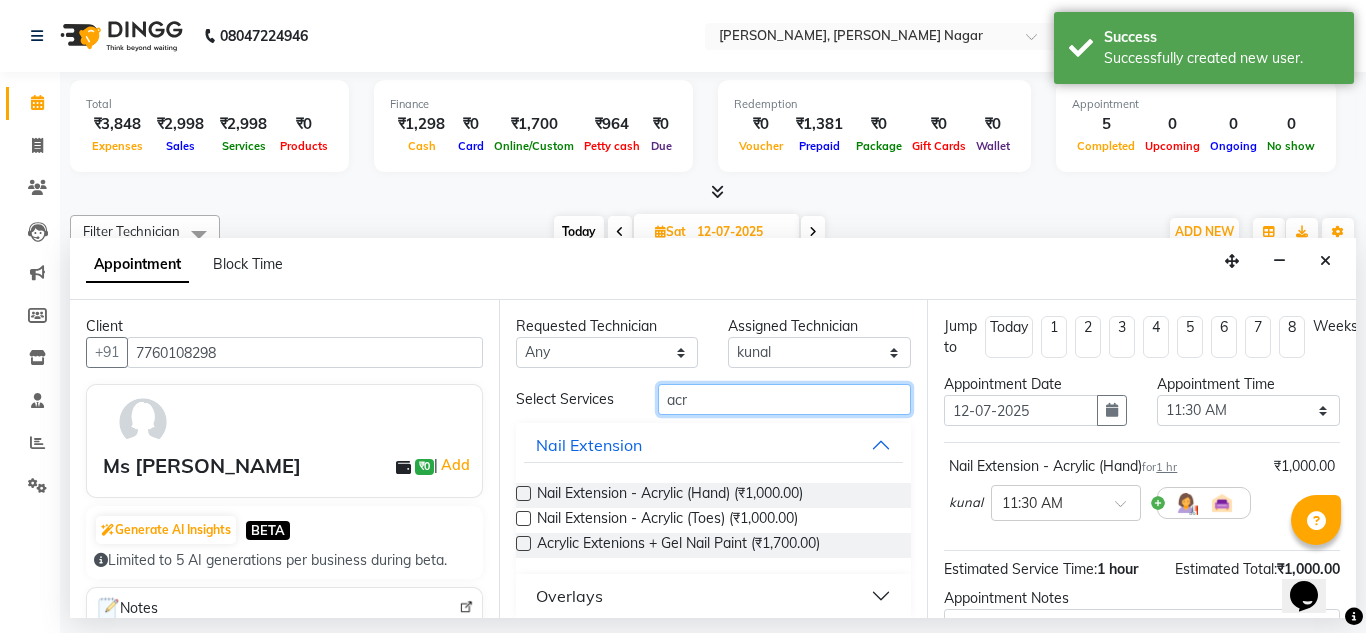 drag, startPoint x: 726, startPoint y: 404, endPoint x: 561, endPoint y: 415, distance: 165.36626 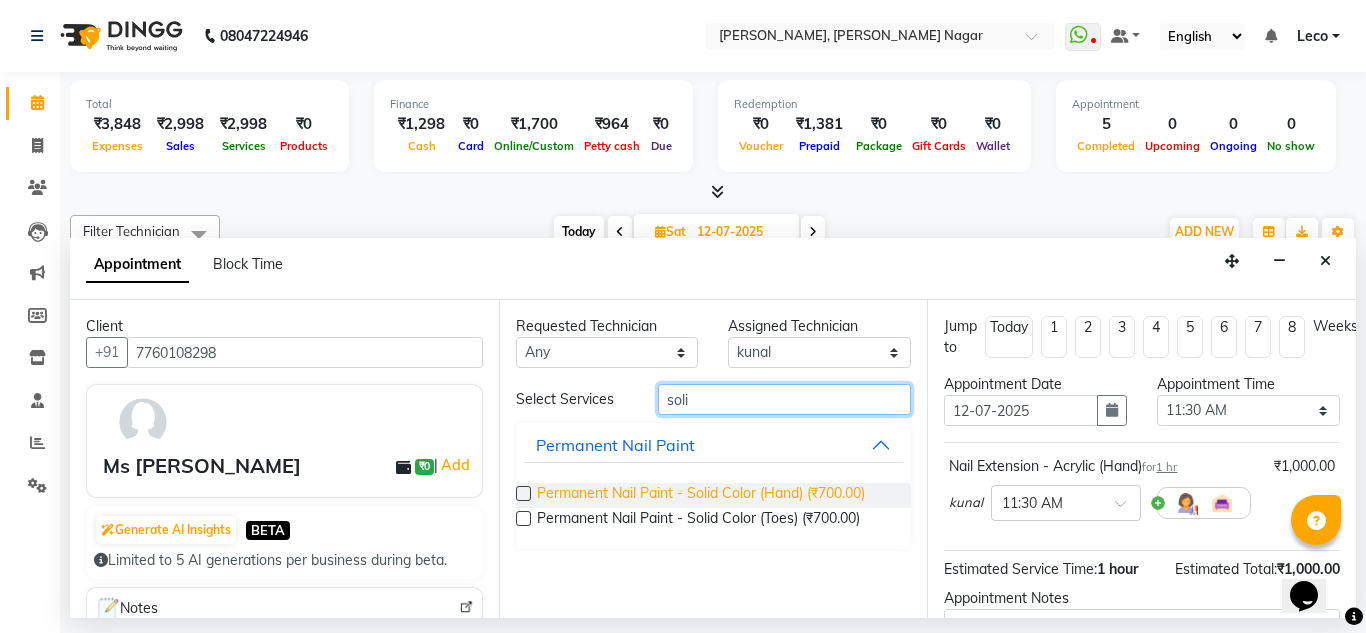 type on "soli" 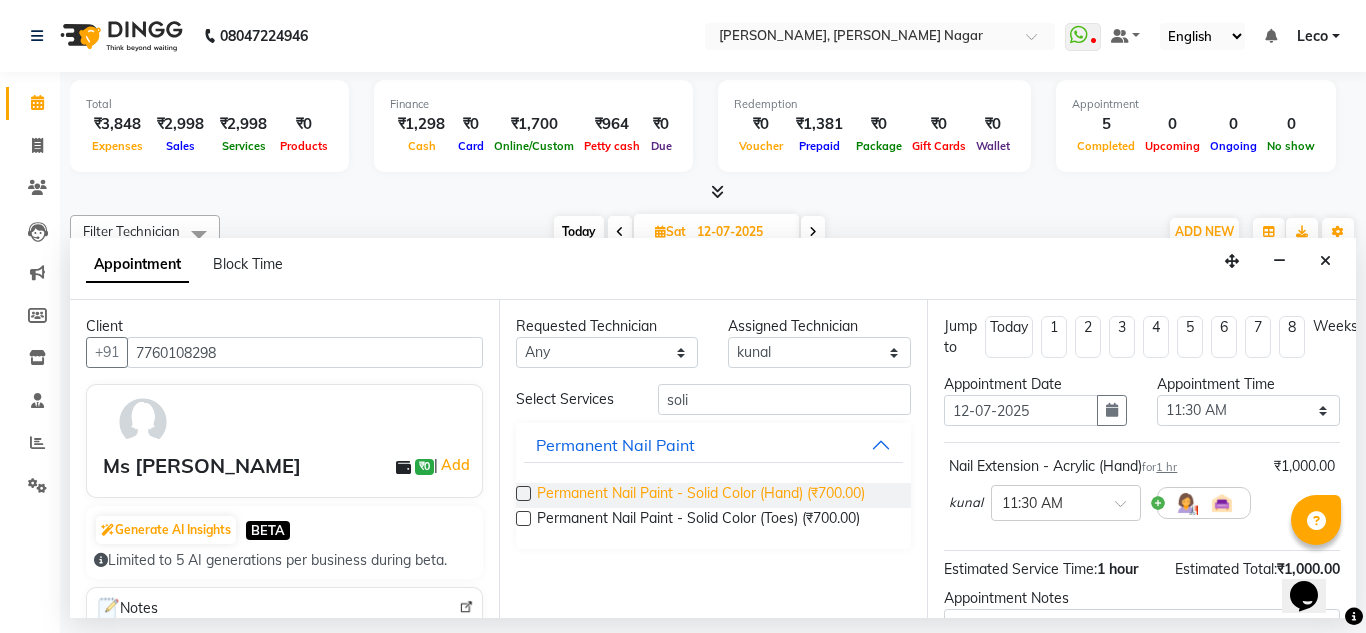 click on "Permanent Nail Paint - Solid Color (Hand) (₹700.00)" at bounding box center (701, 495) 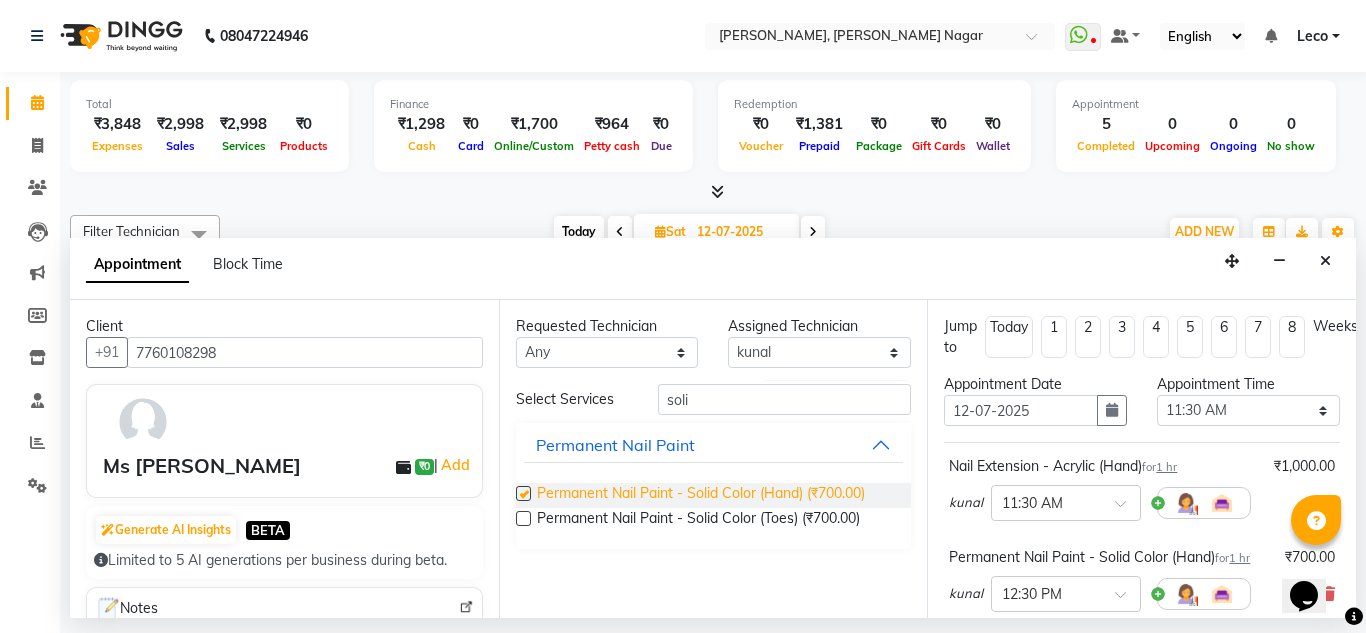 checkbox on "false" 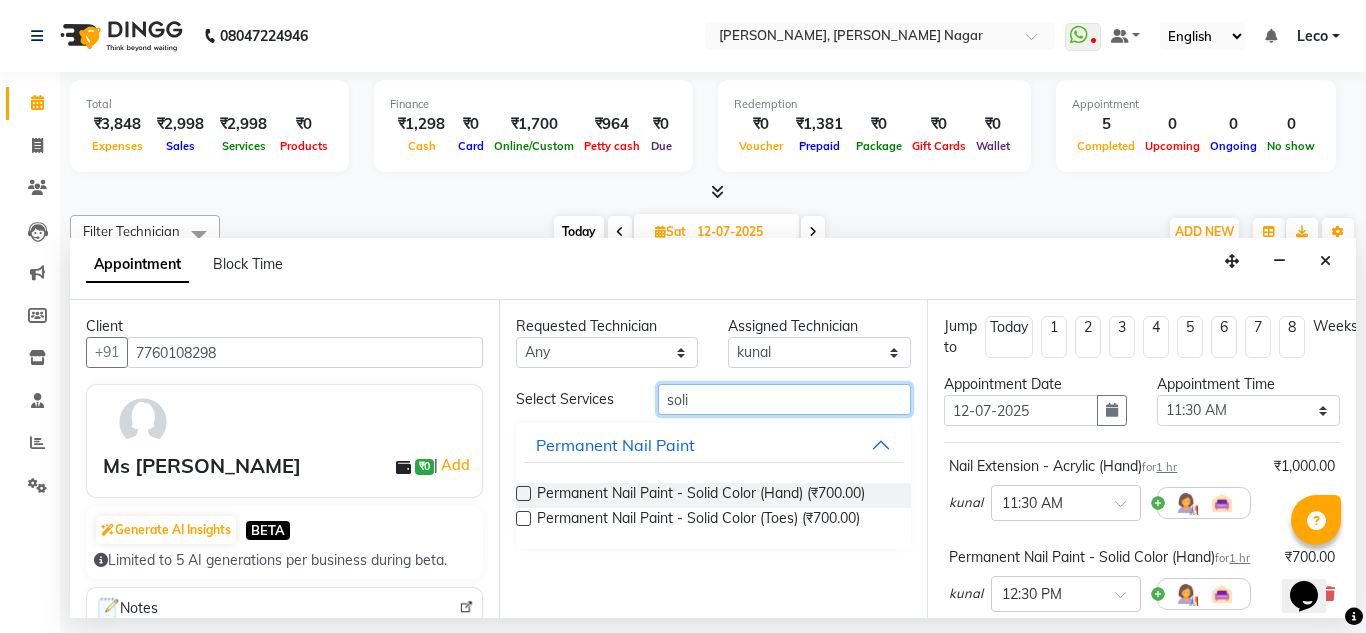 drag, startPoint x: 725, startPoint y: 398, endPoint x: 570, endPoint y: 392, distance: 155.11609 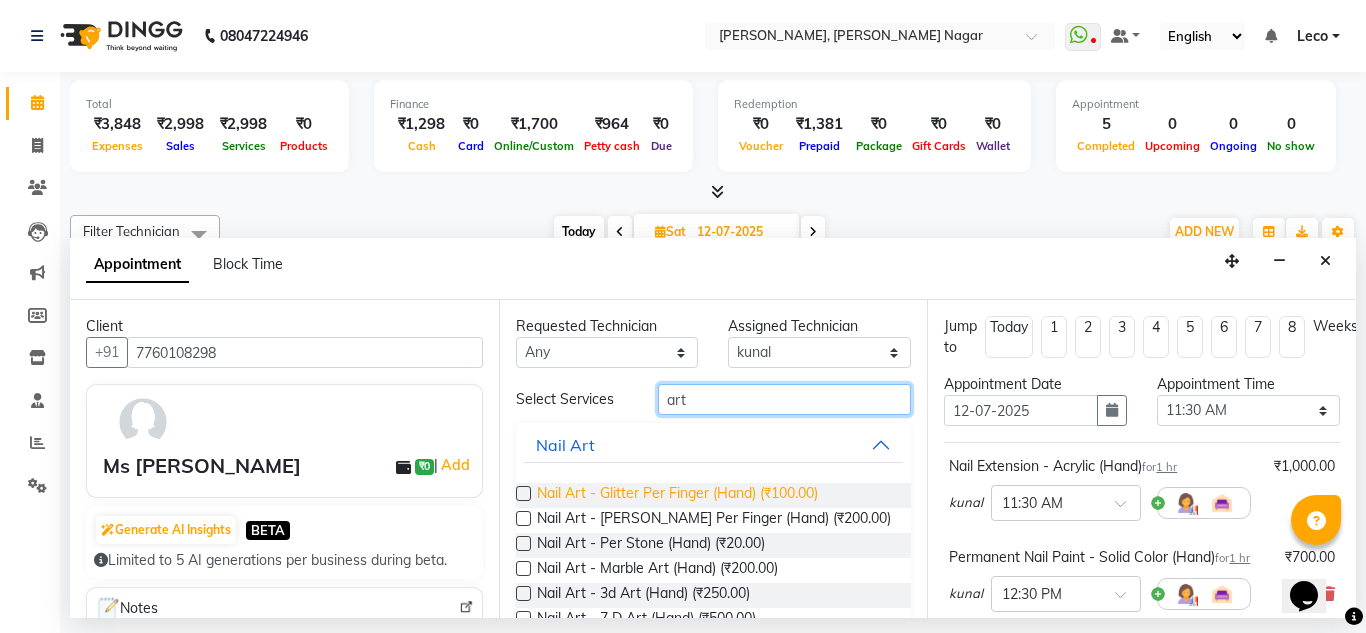 type on "art" 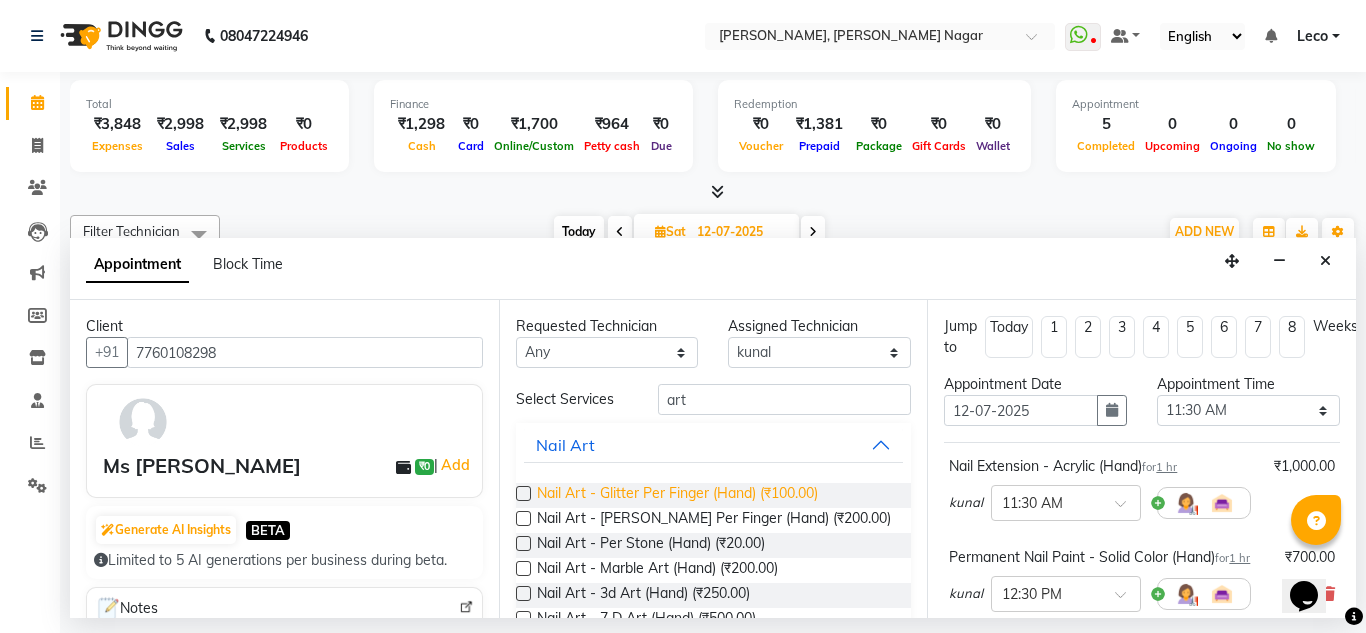 click on "Nail Art - Glitter Per Finger (Hand) (₹100.00)" at bounding box center [677, 495] 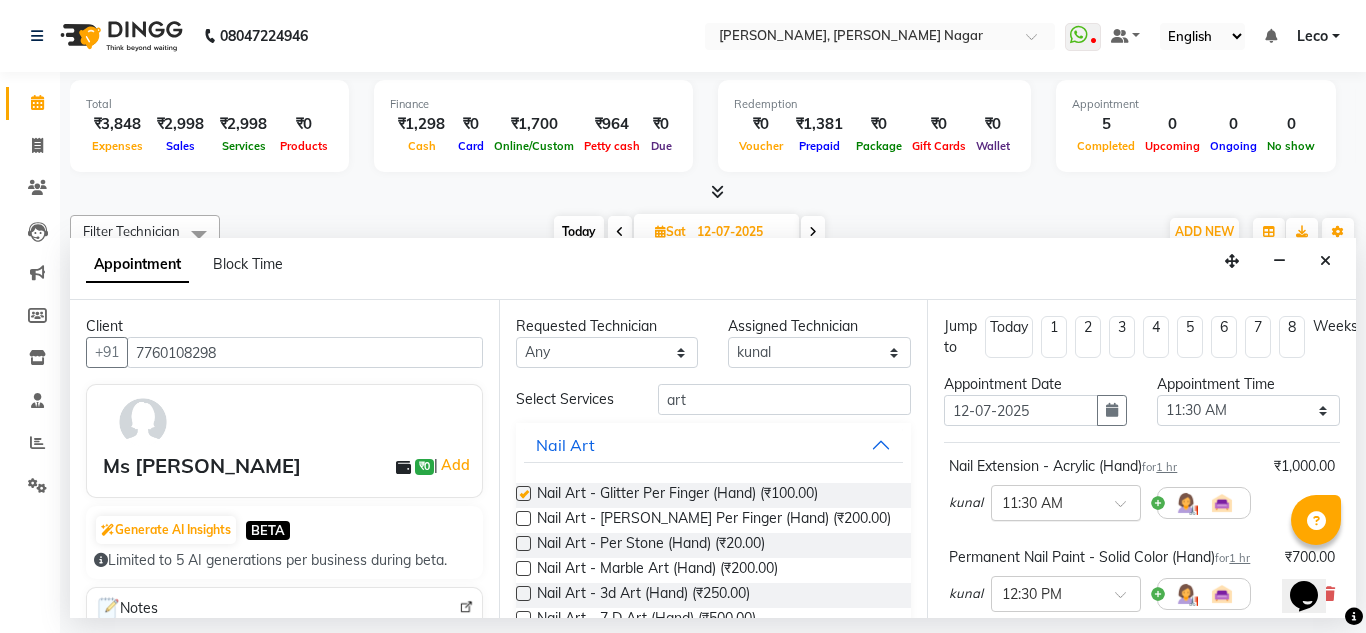 checkbox on "false" 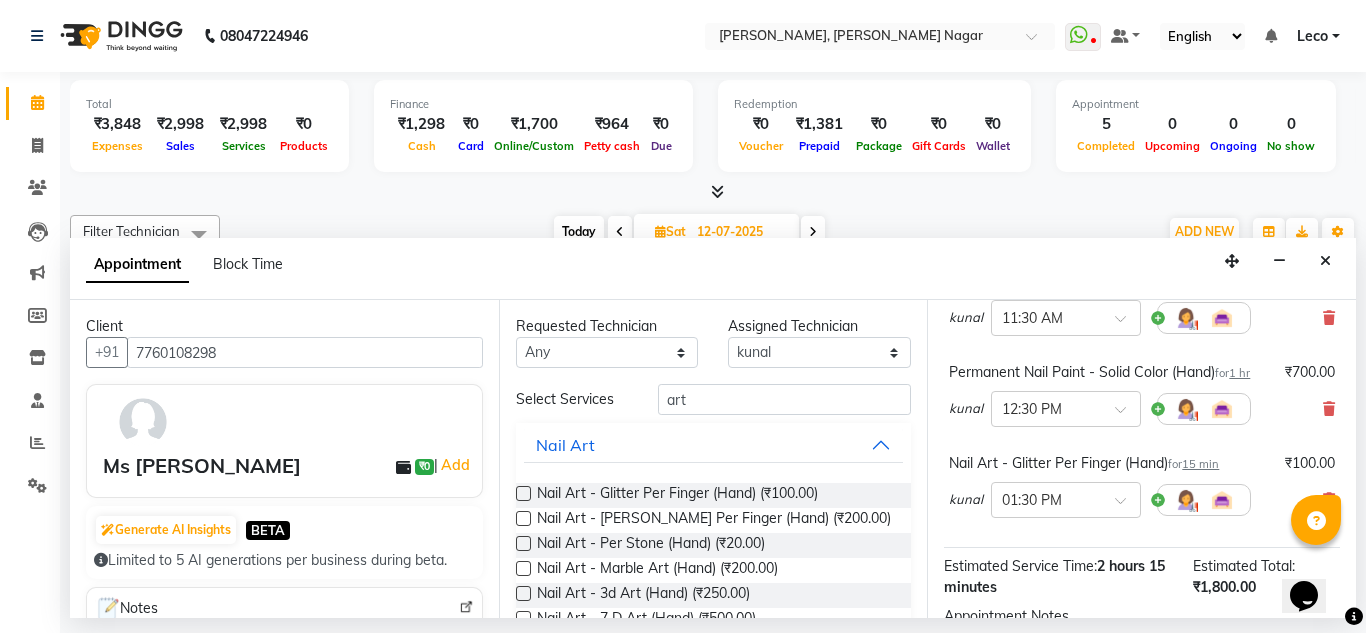 scroll, scrollTop: 447, scrollLeft: 0, axis: vertical 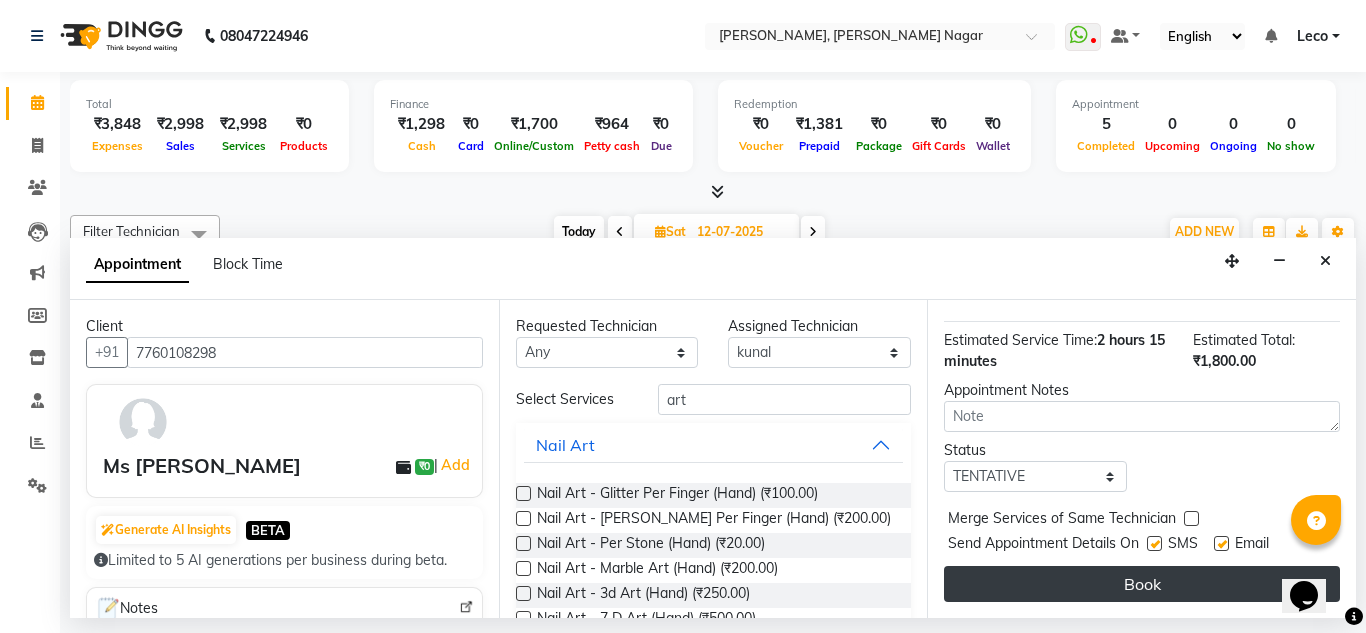 click on "Book" at bounding box center [1142, 584] 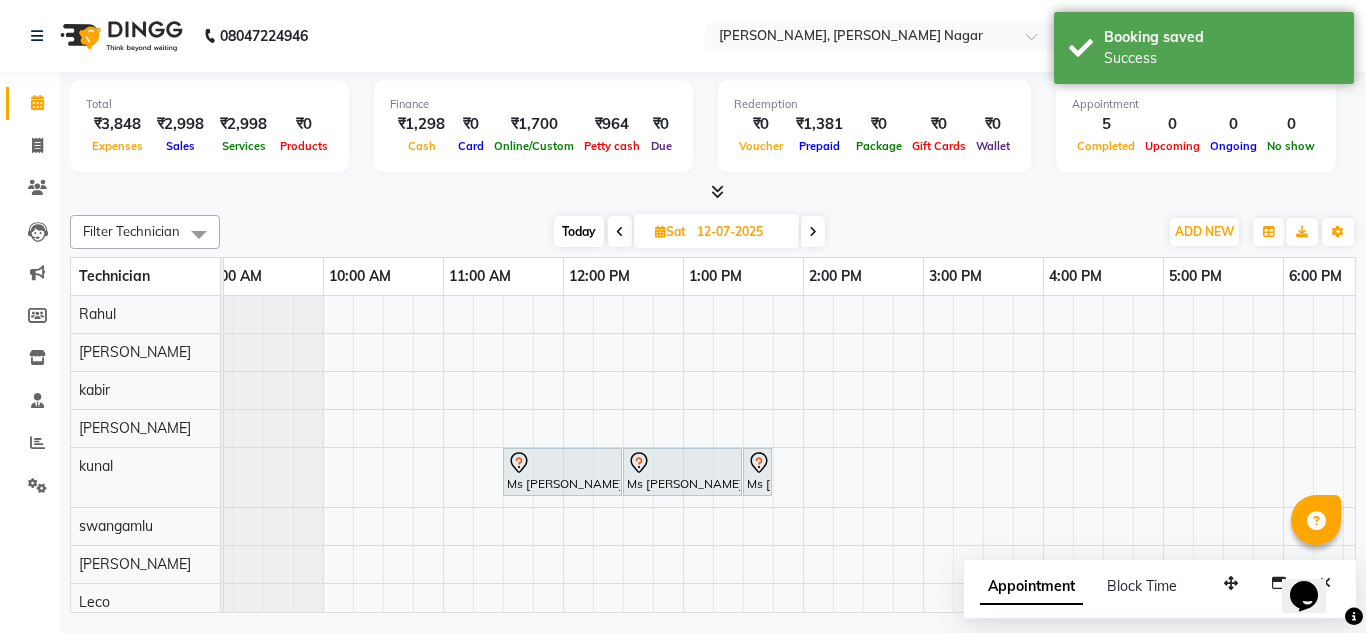 click at bounding box center (1354, 617) 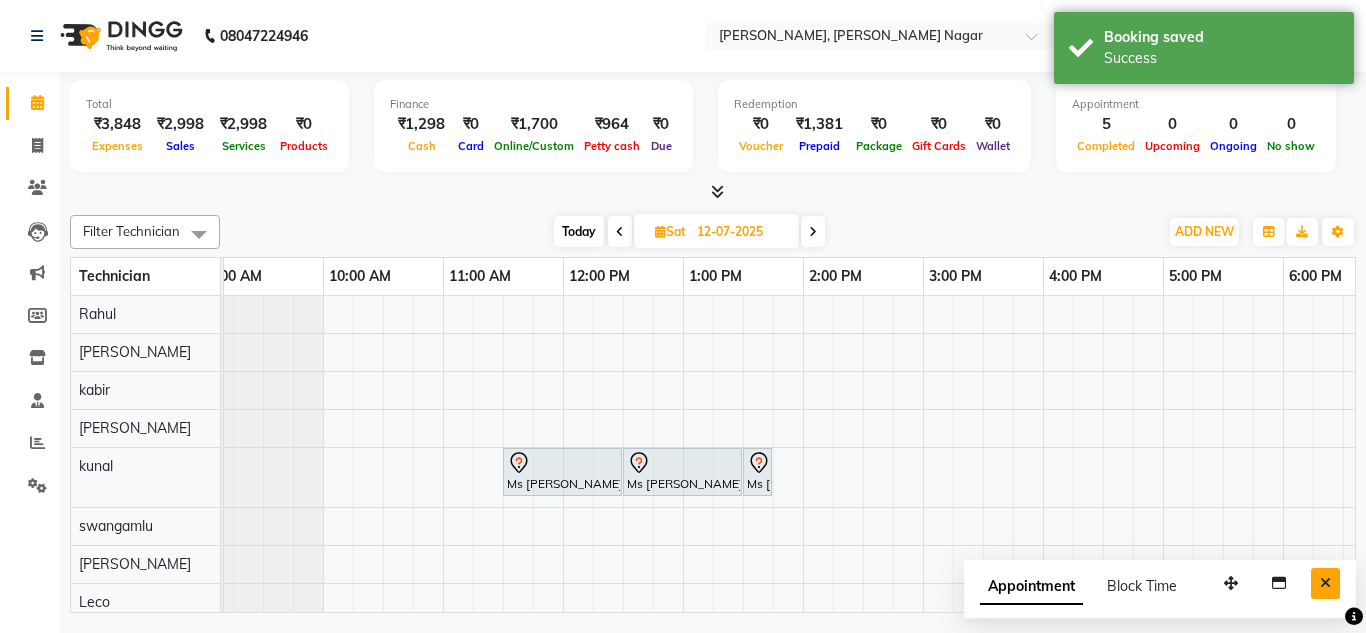 click at bounding box center [1325, 583] 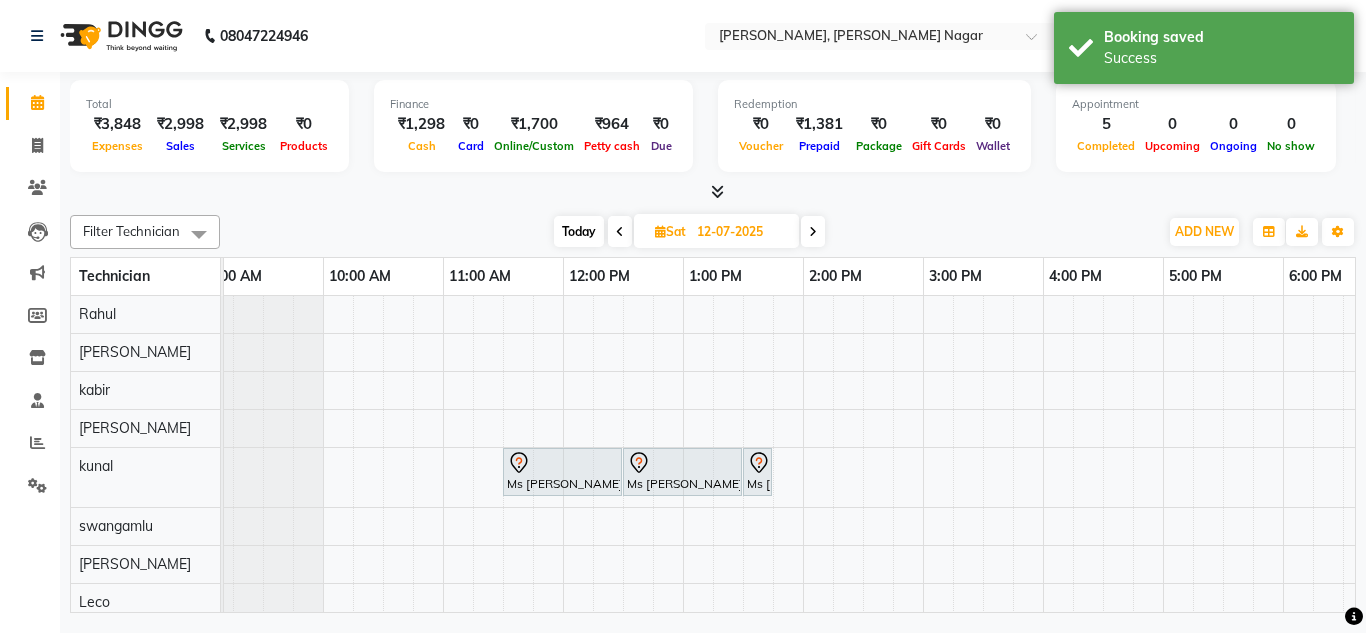 click on "Today" at bounding box center [579, 231] 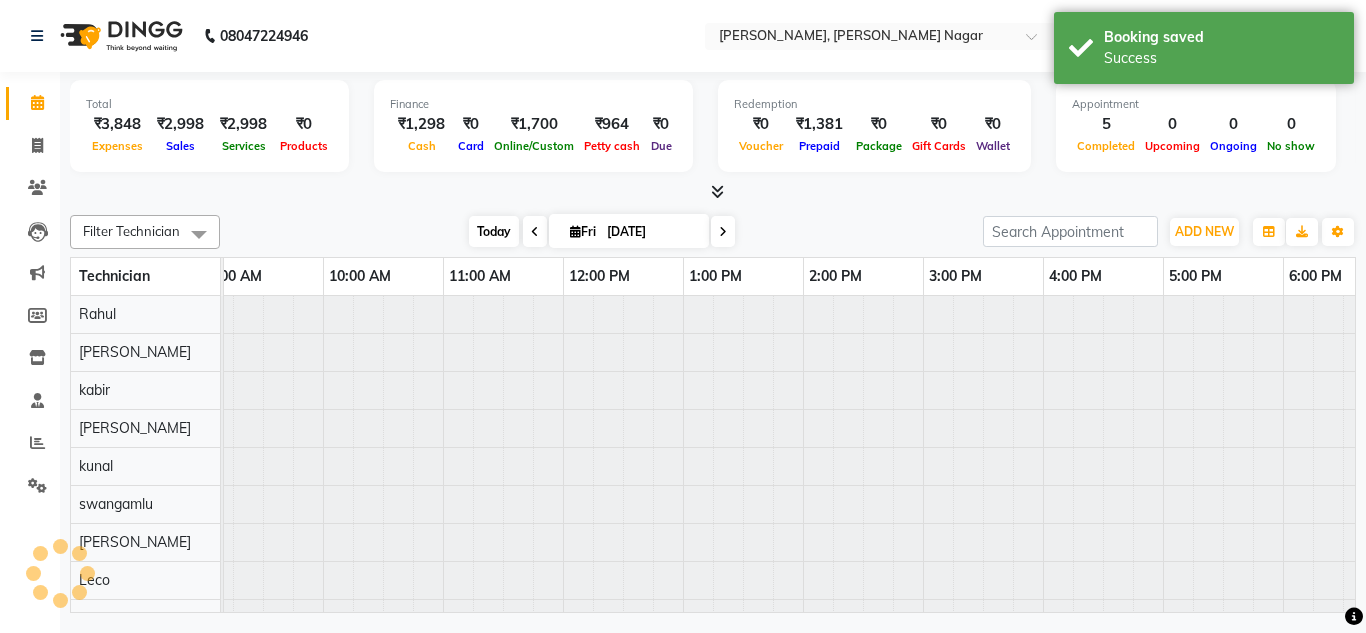 scroll, scrollTop: 0, scrollLeft: 0, axis: both 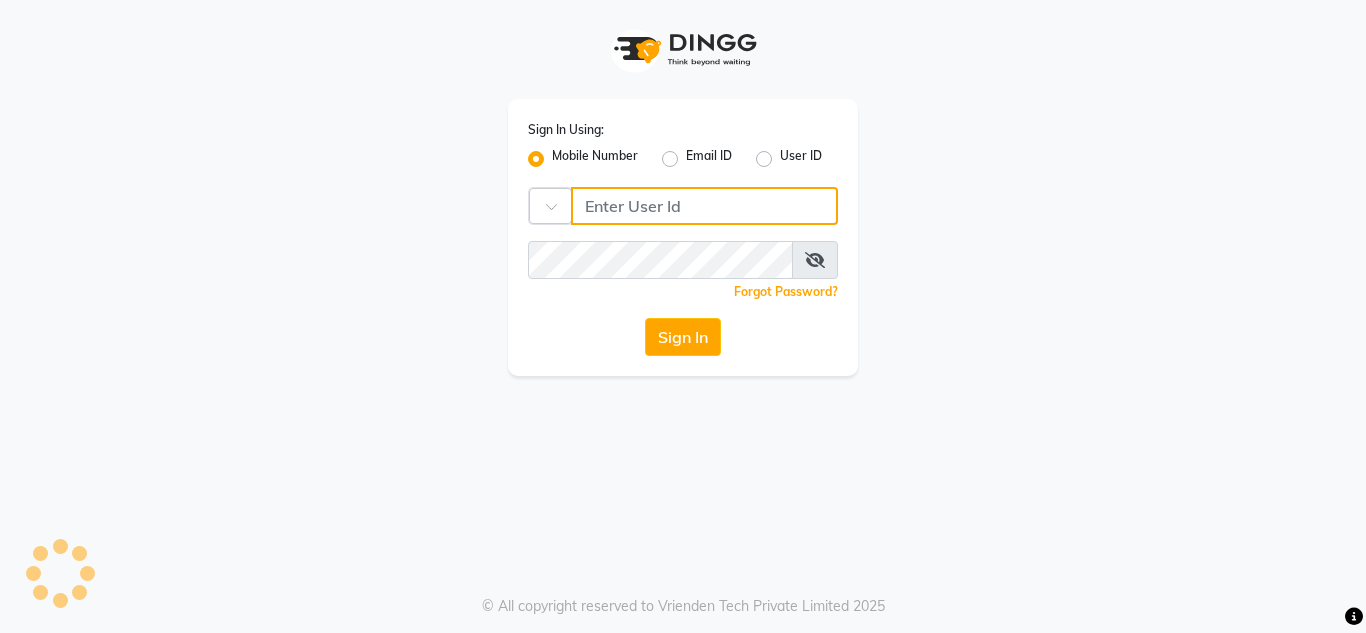 type on "7892859013" 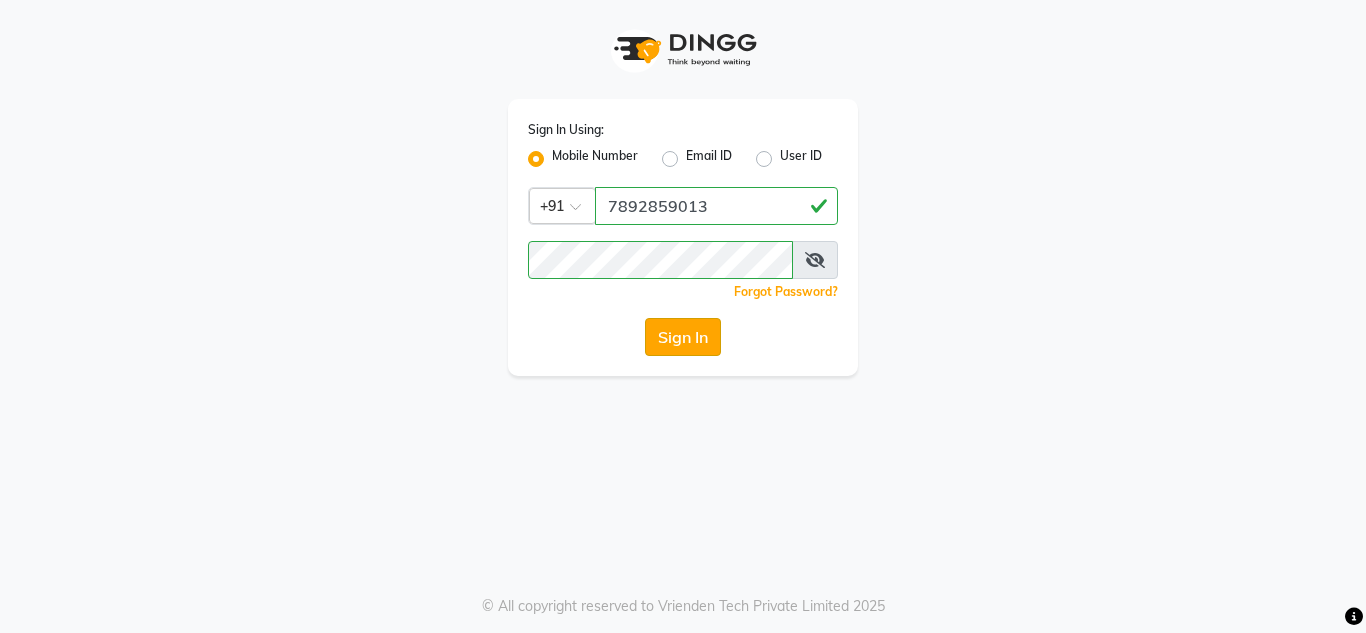 click on "Sign In" 